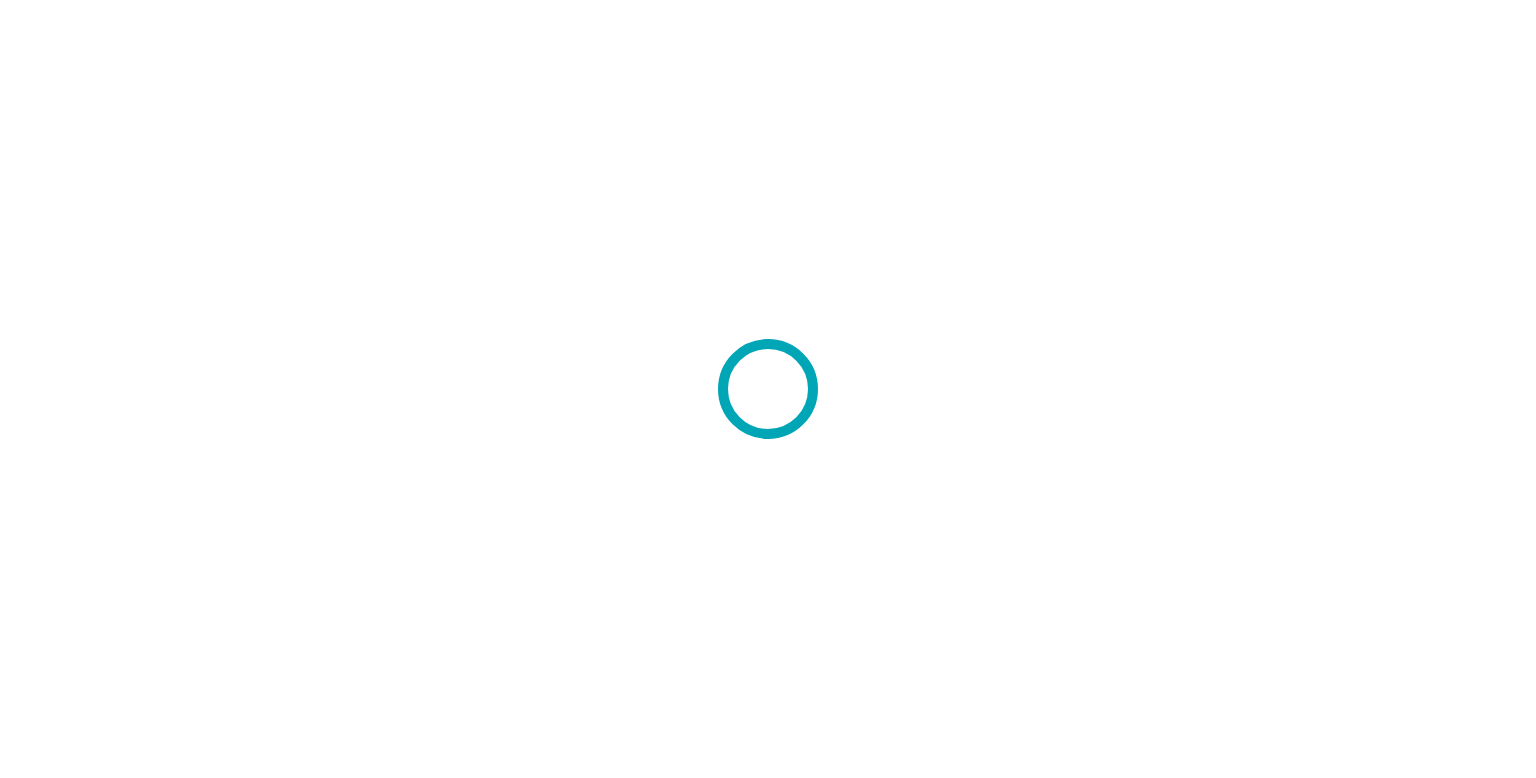 scroll, scrollTop: 0, scrollLeft: 0, axis: both 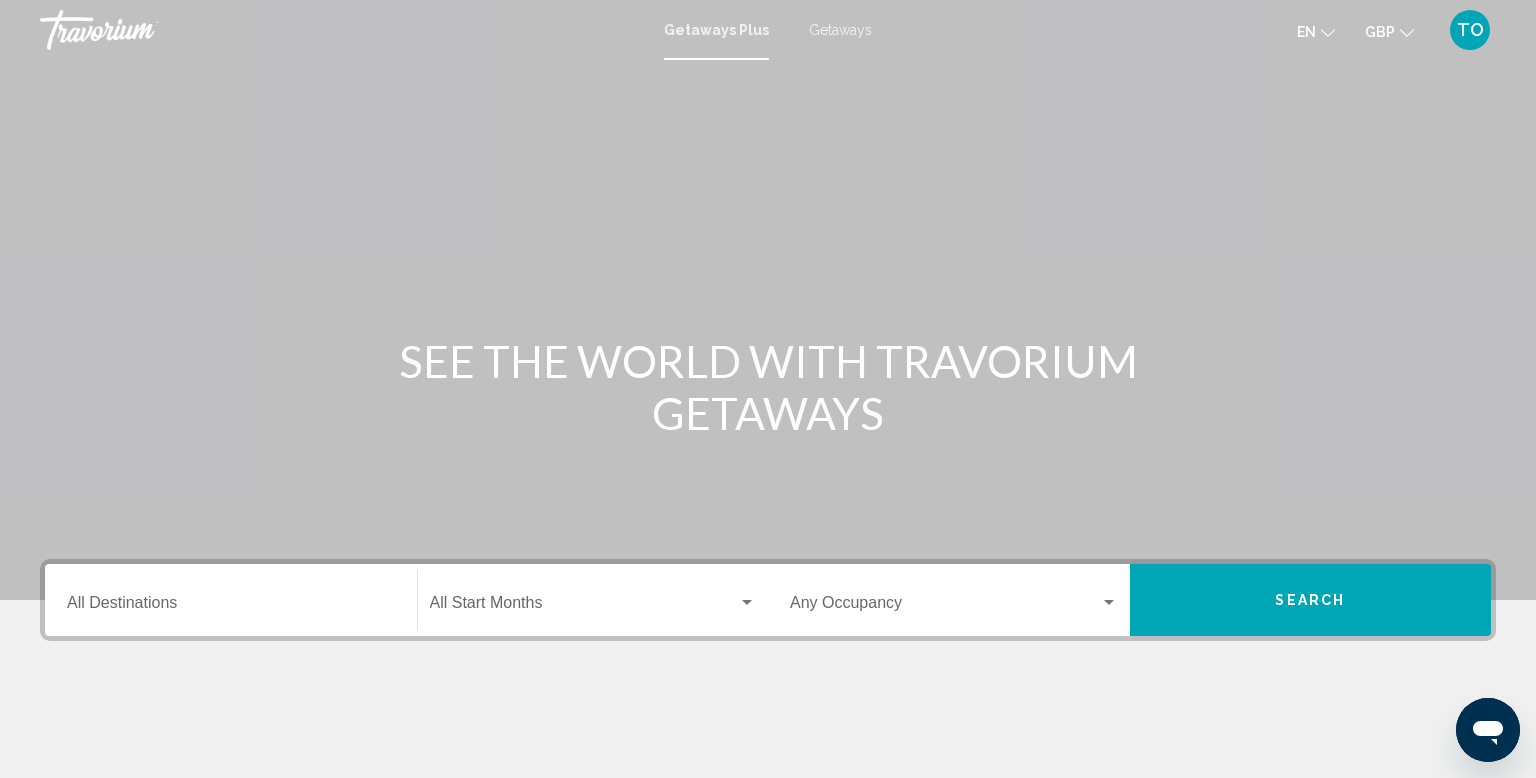 click on "Getaways" at bounding box center [840, 30] 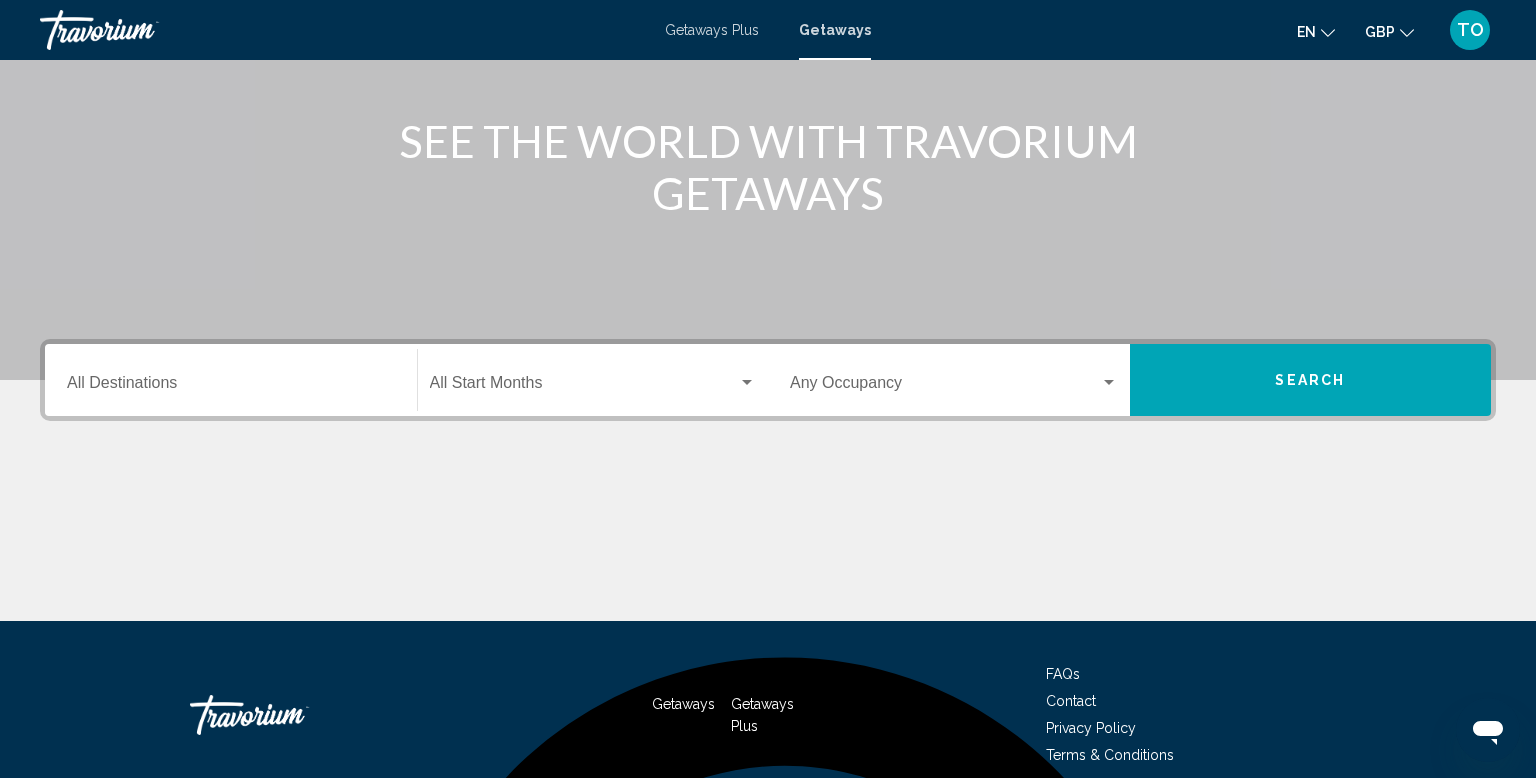 scroll, scrollTop: 220, scrollLeft: 0, axis: vertical 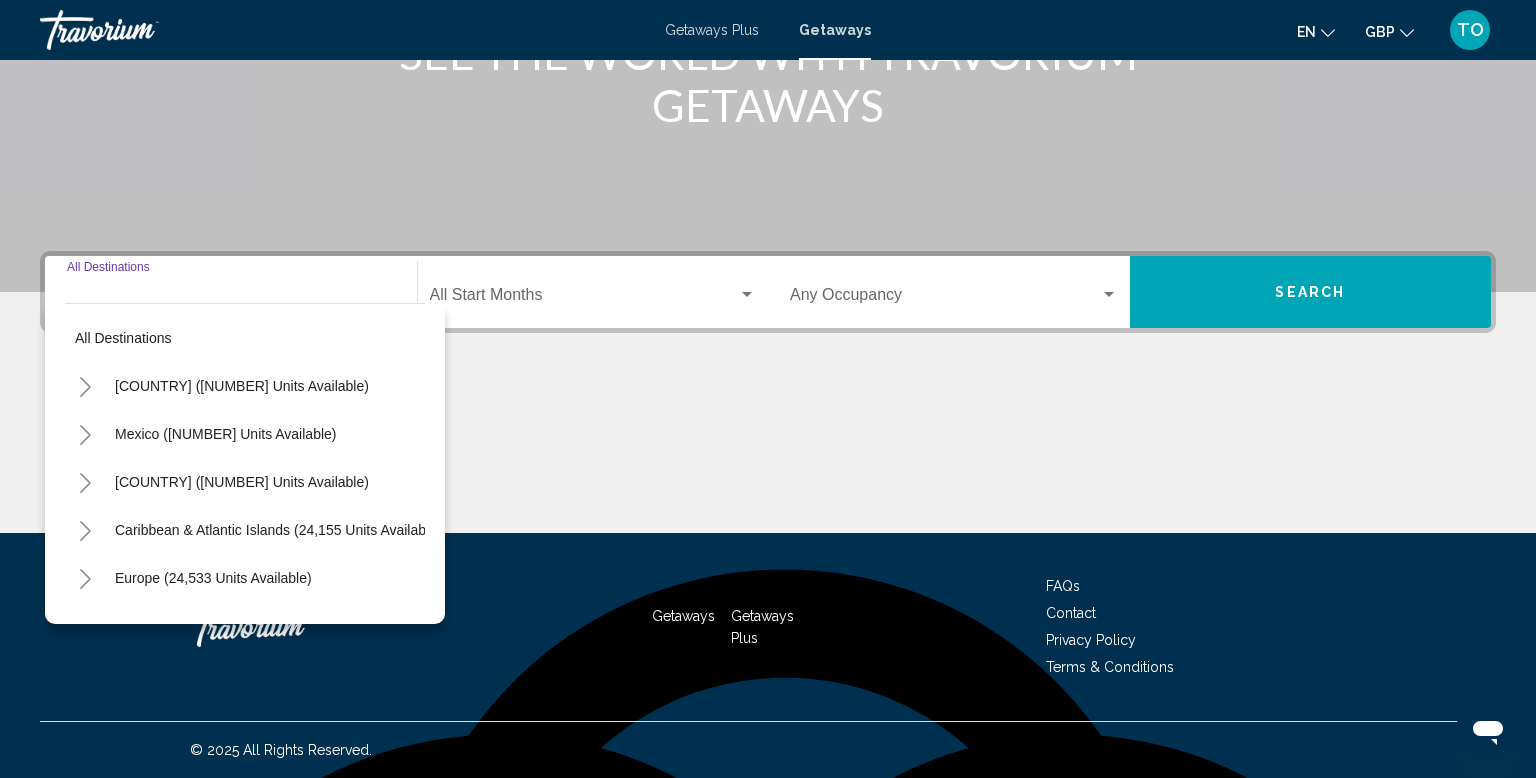click 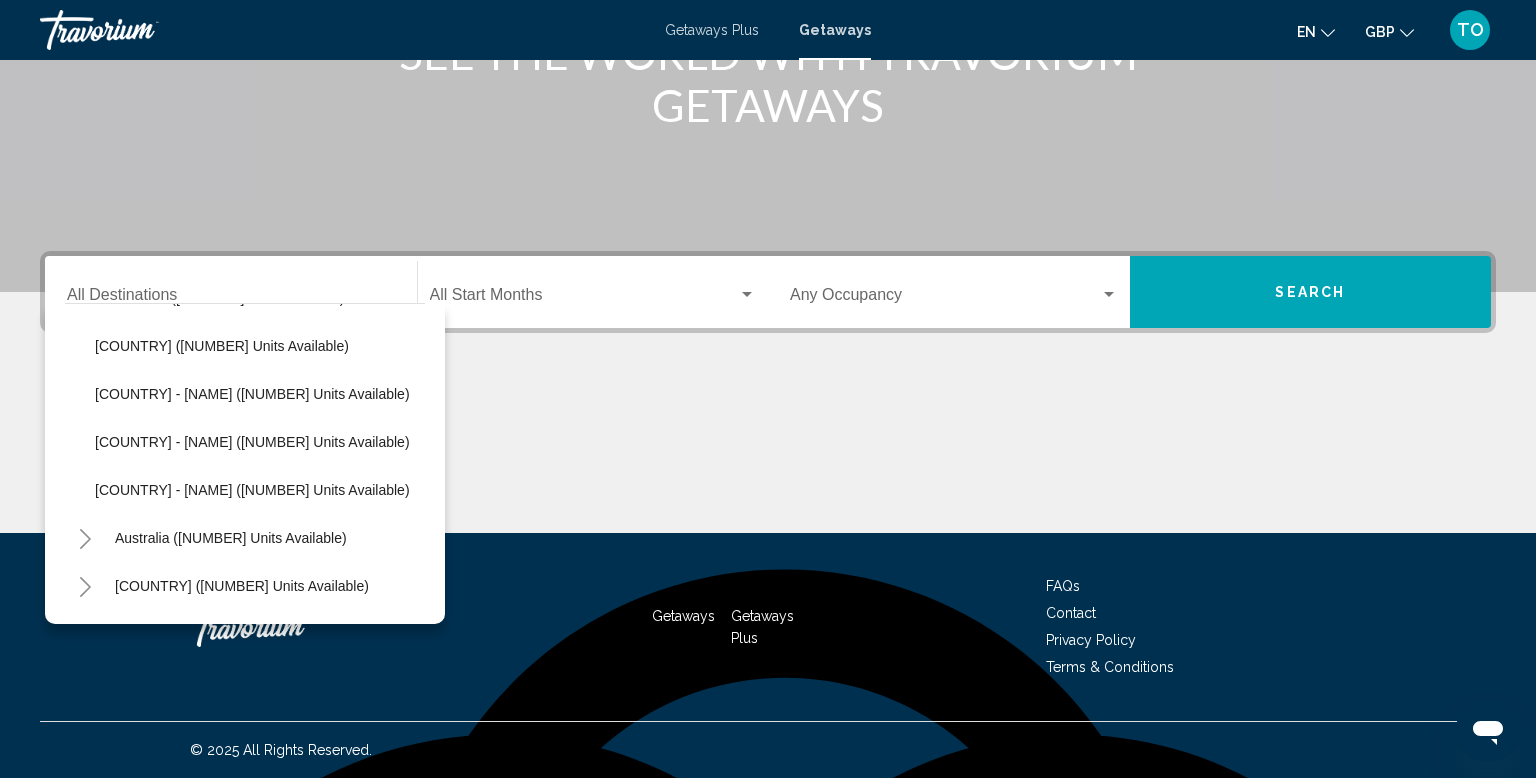 scroll, scrollTop: 1249, scrollLeft: 0, axis: vertical 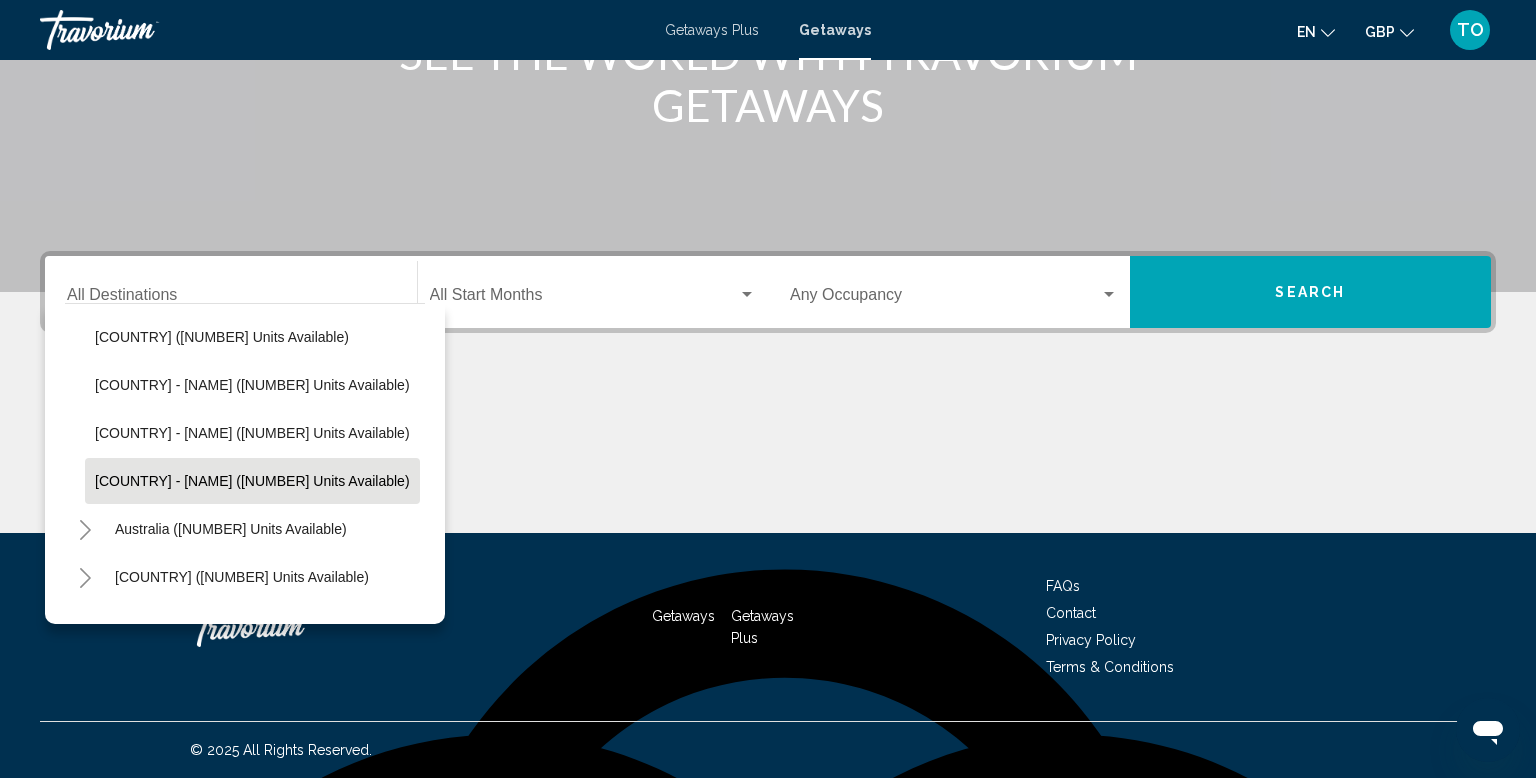 click on "[COUNTRY] - [NAME] ([NUMBER] units available)" 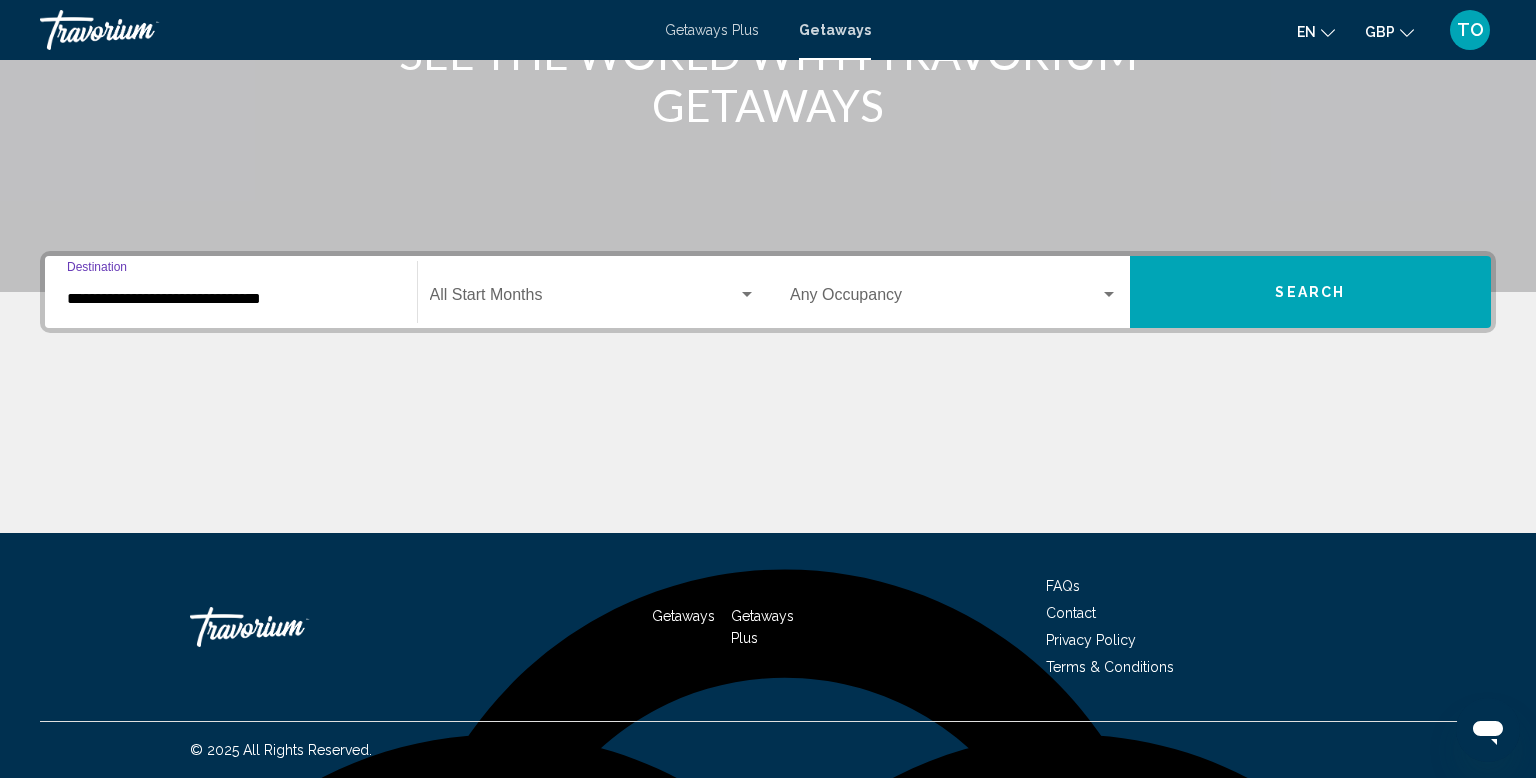 click at bounding box center [584, 299] 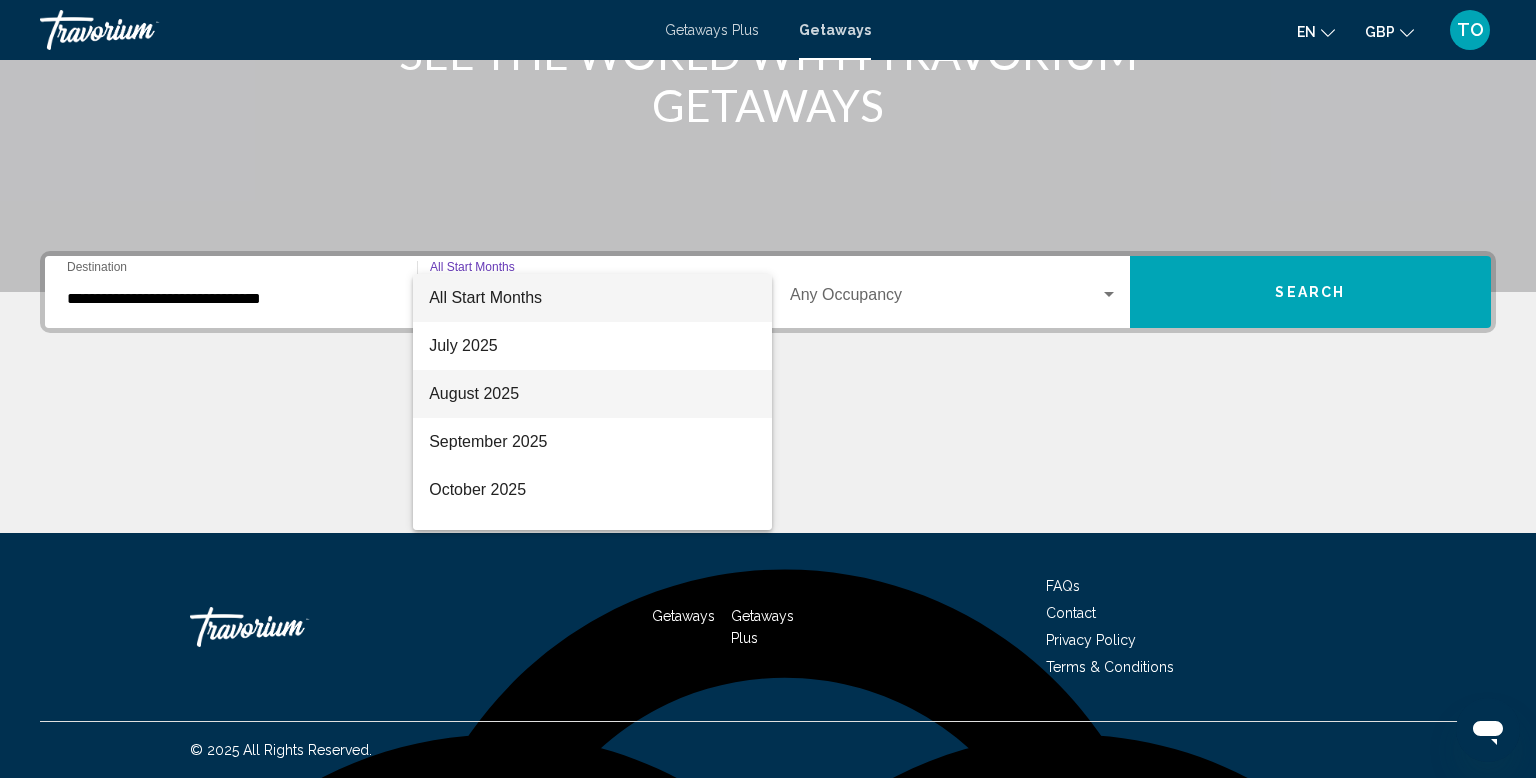 click on "August 2025" at bounding box center [592, 394] 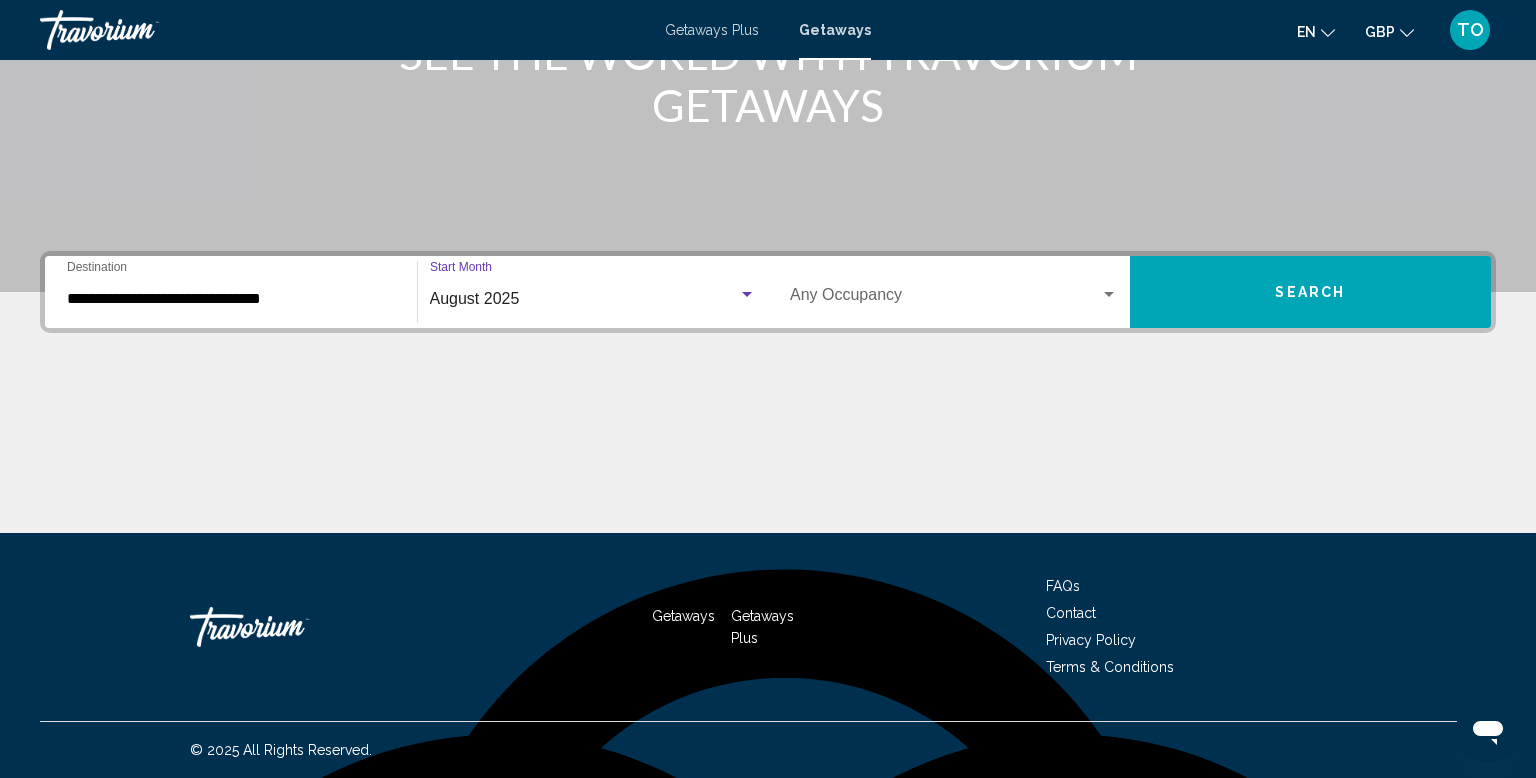 click at bounding box center [945, 299] 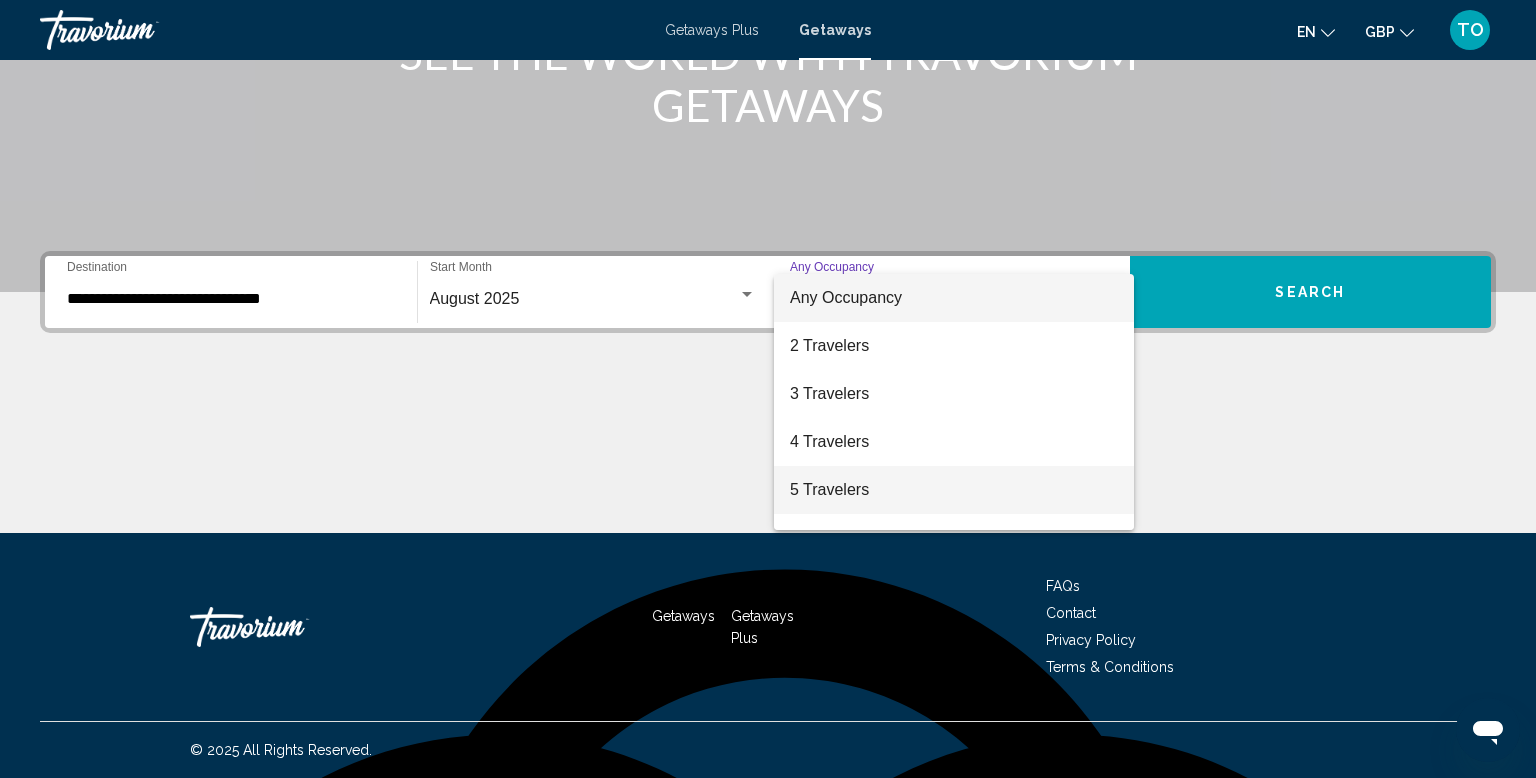 click on "5 Travelers" at bounding box center (954, 490) 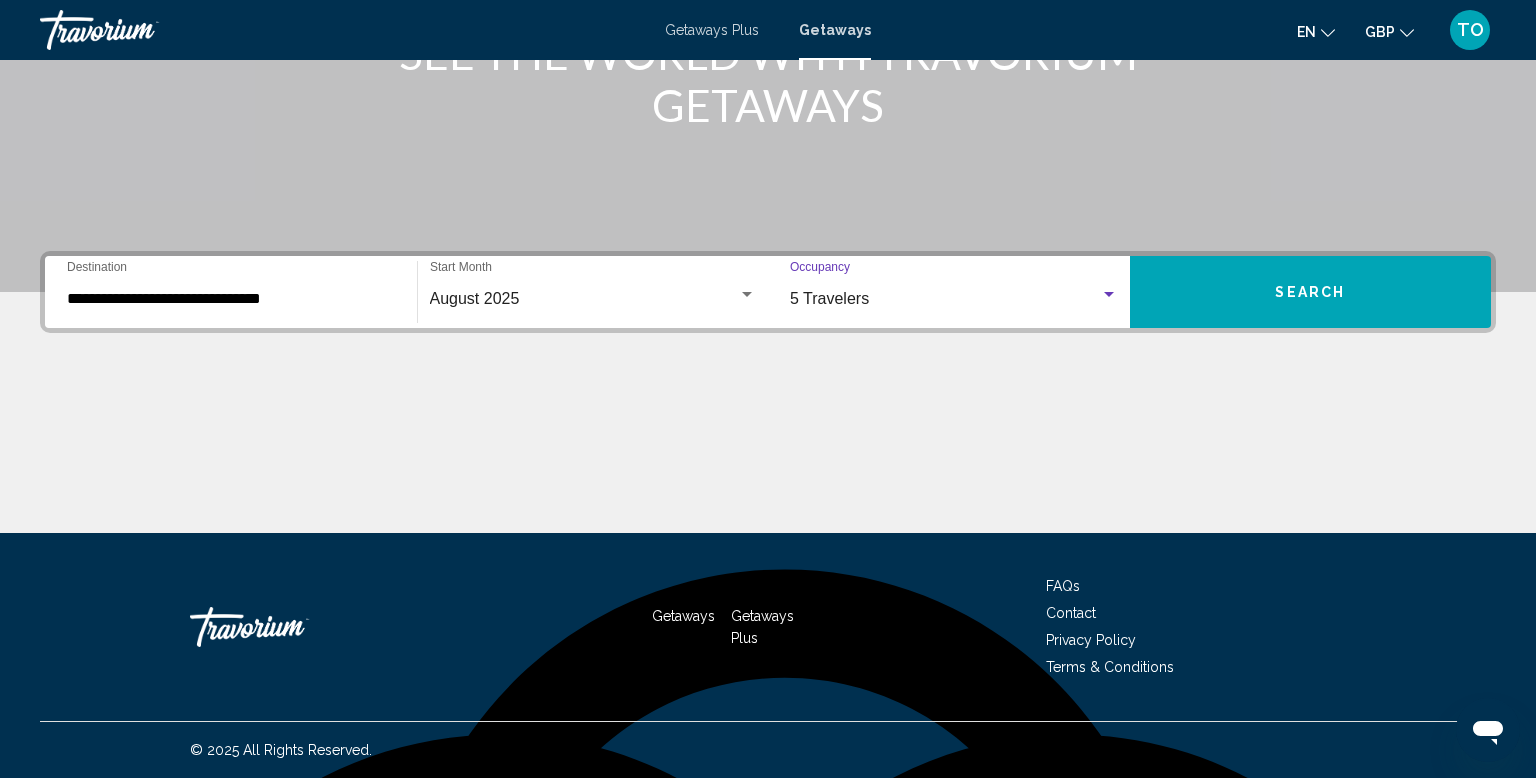 click on "5 Travelers" at bounding box center [945, 299] 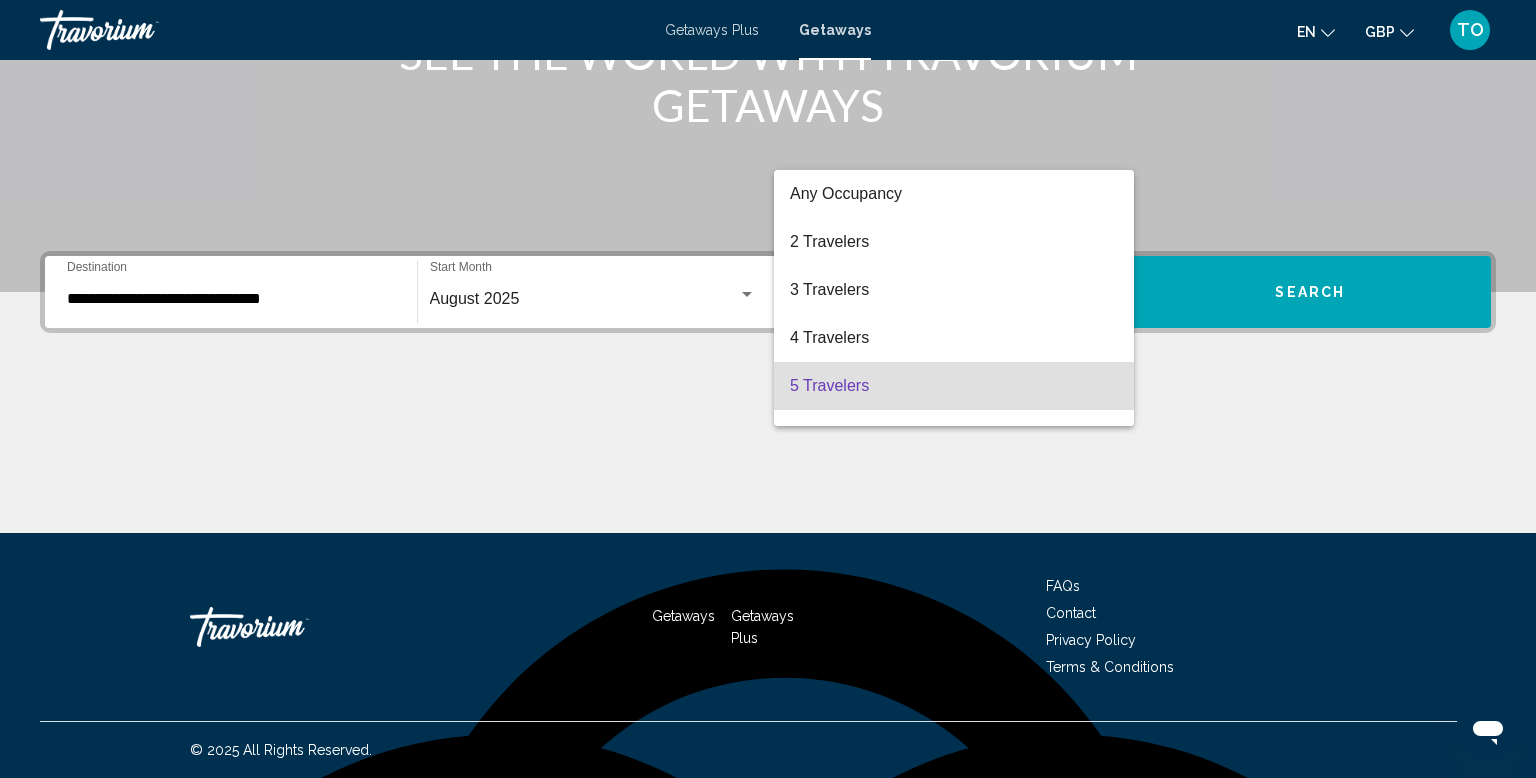 scroll, scrollTop: 88, scrollLeft: 0, axis: vertical 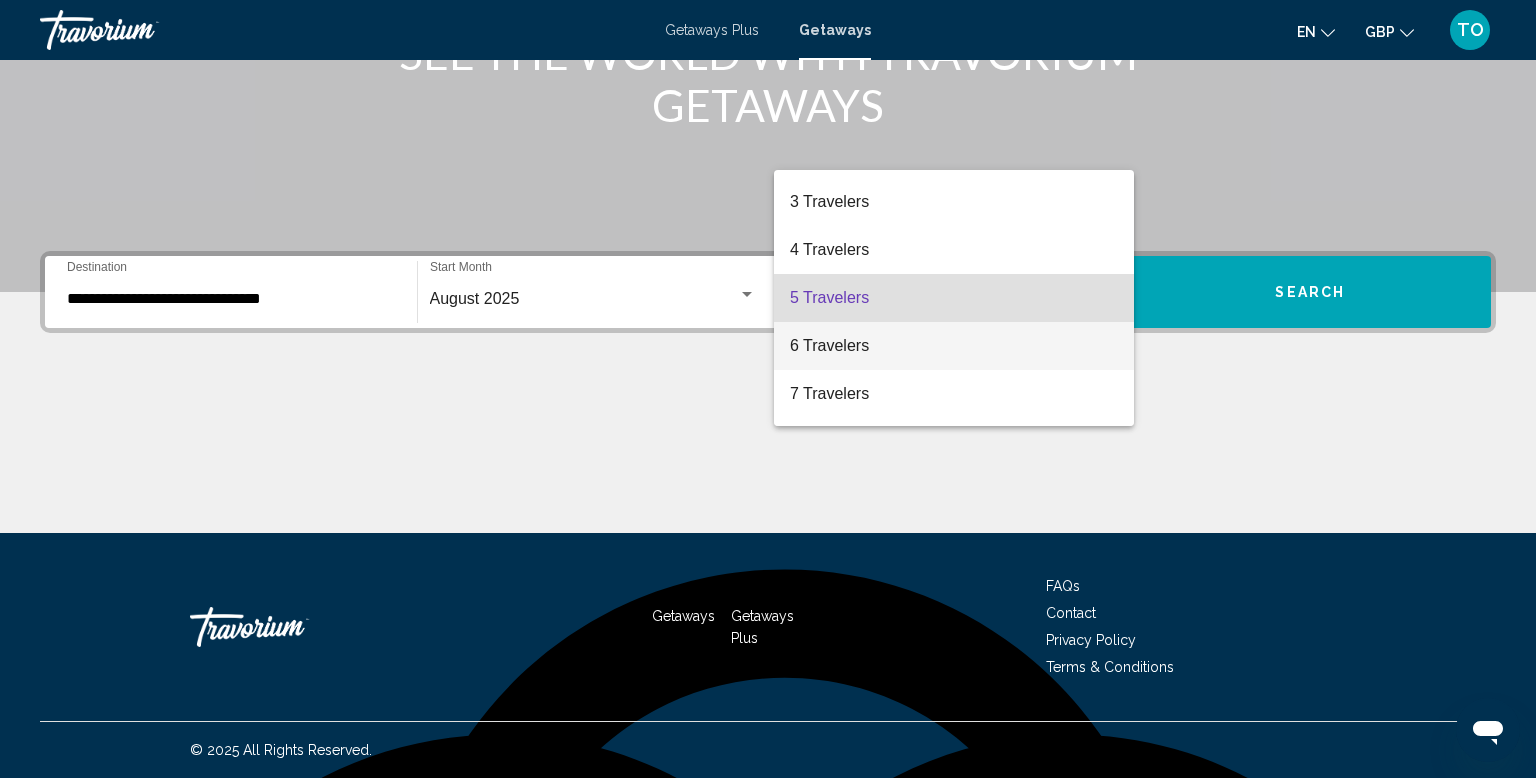 click on "6 Travelers" at bounding box center [954, 346] 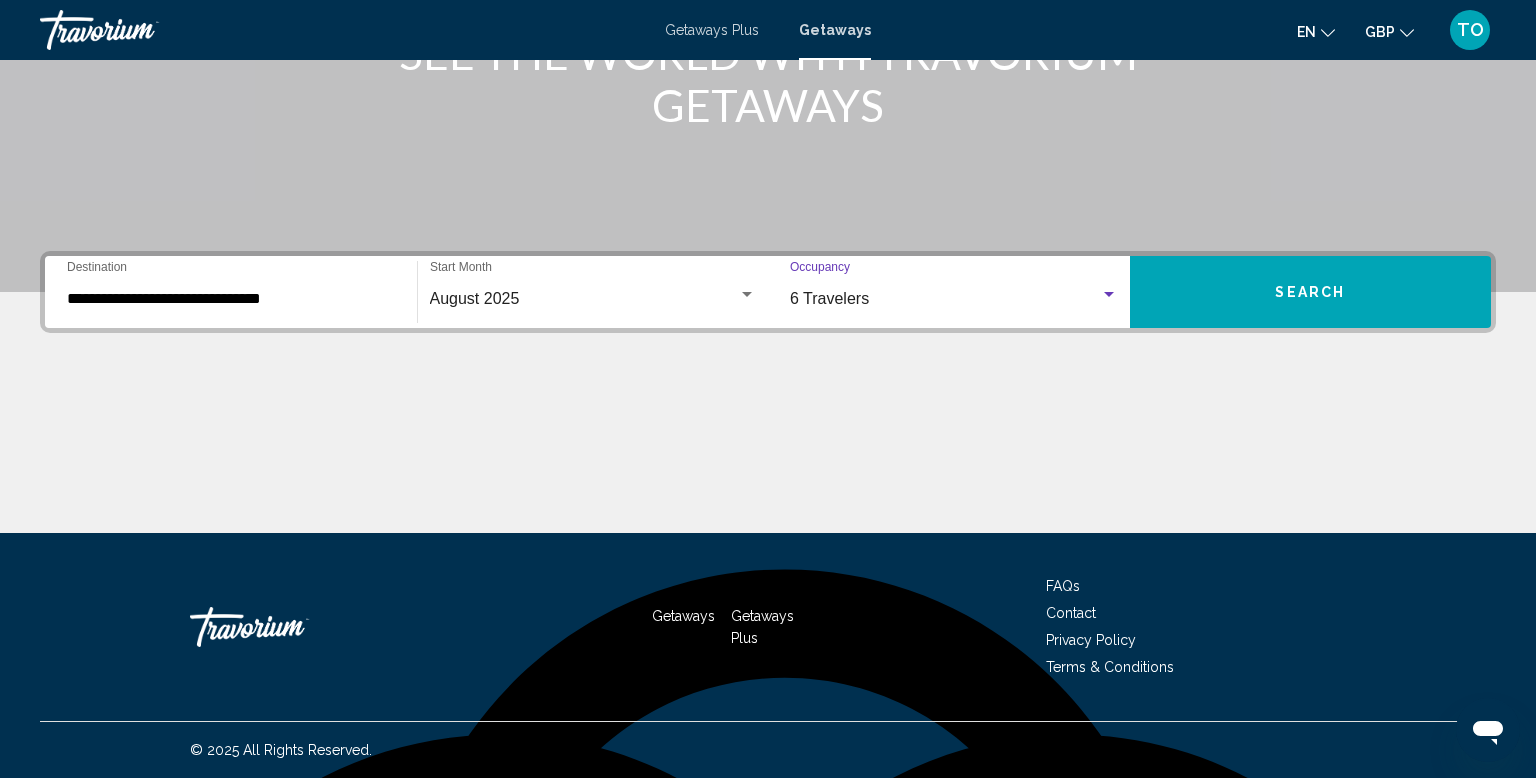 click on "Search" at bounding box center [1310, 293] 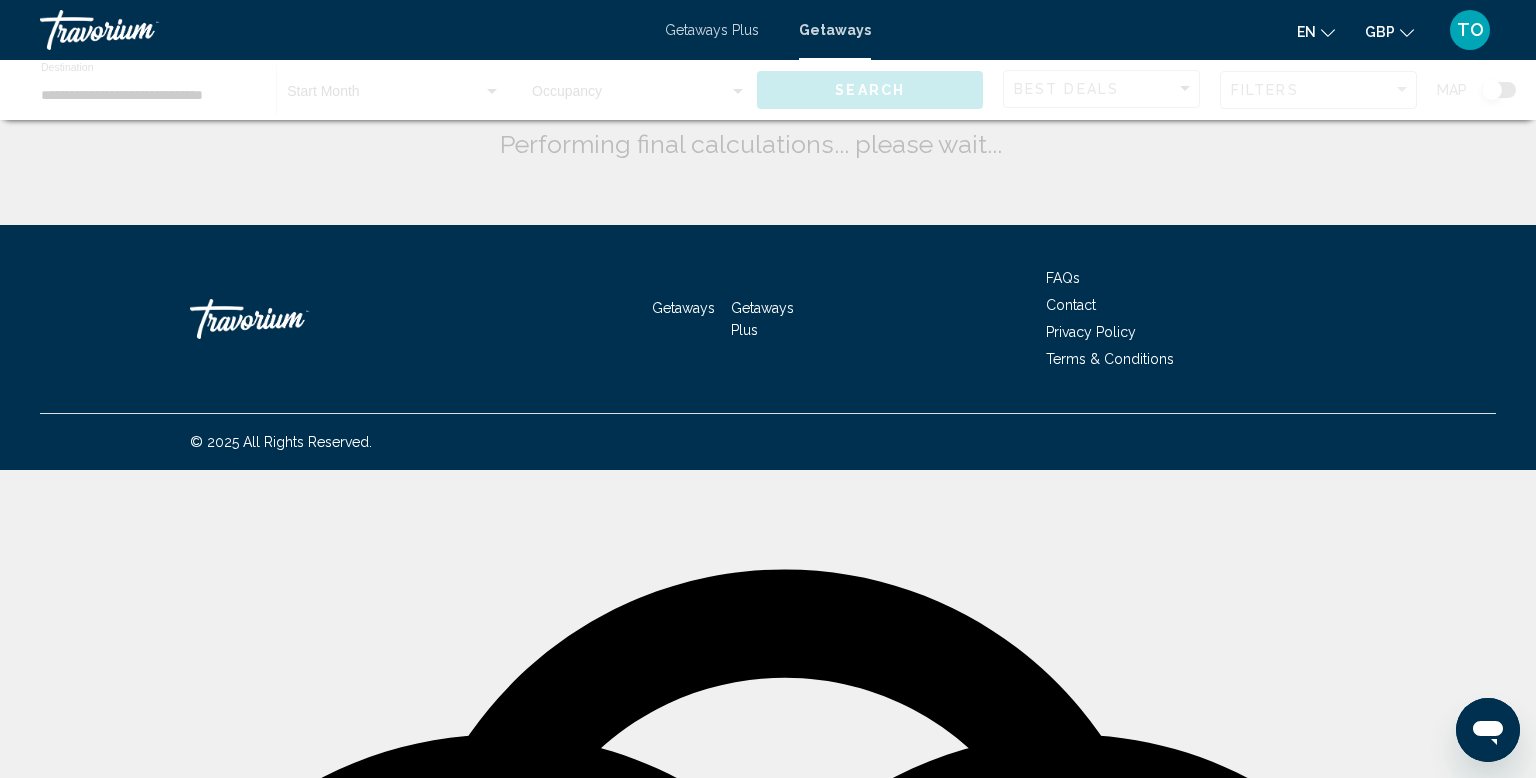 scroll, scrollTop: 0, scrollLeft: 0, axis: both 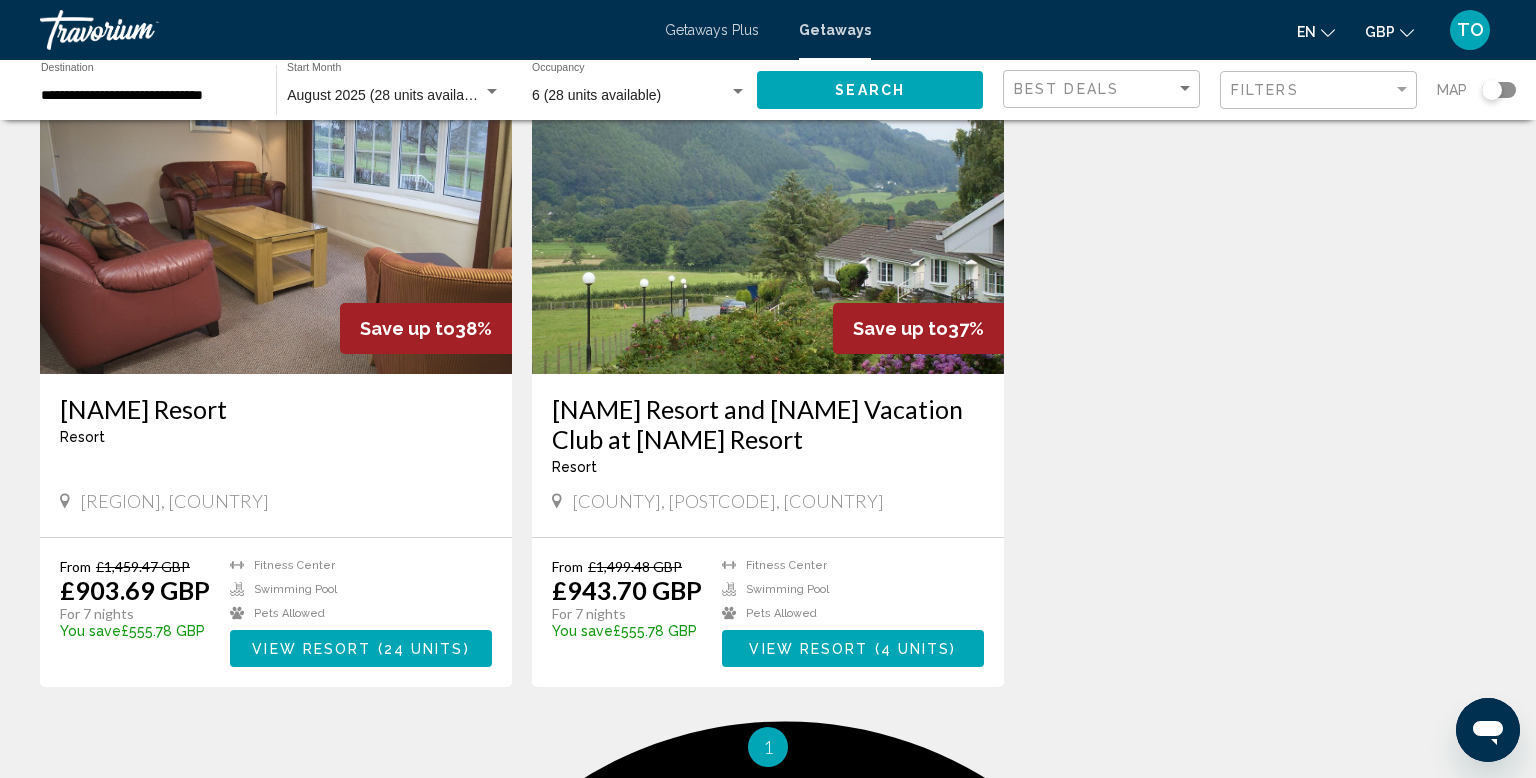 click at bounding box center (374, 649) 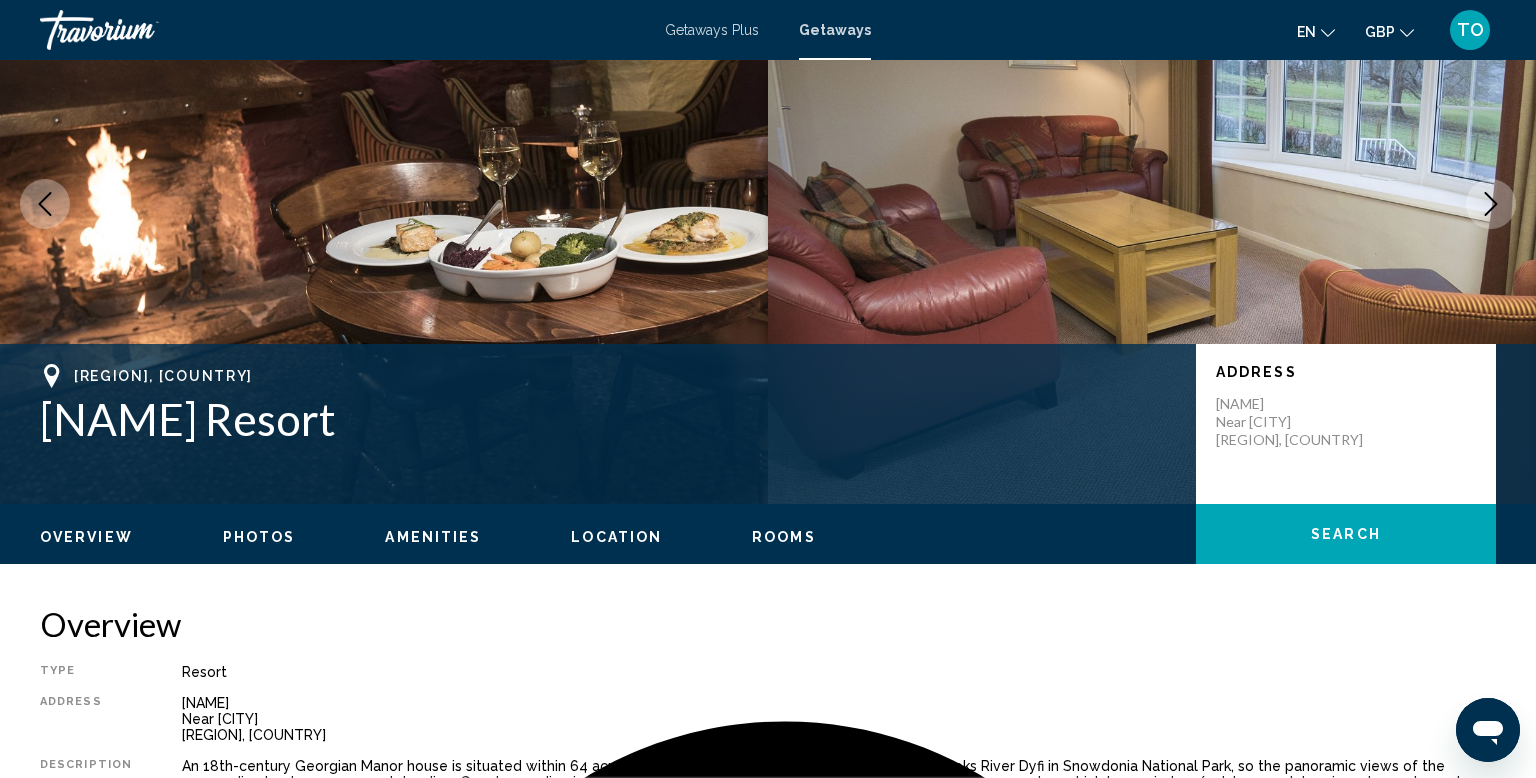 scroll, scrollTop: 0, scrollLeft: 0, axis: both 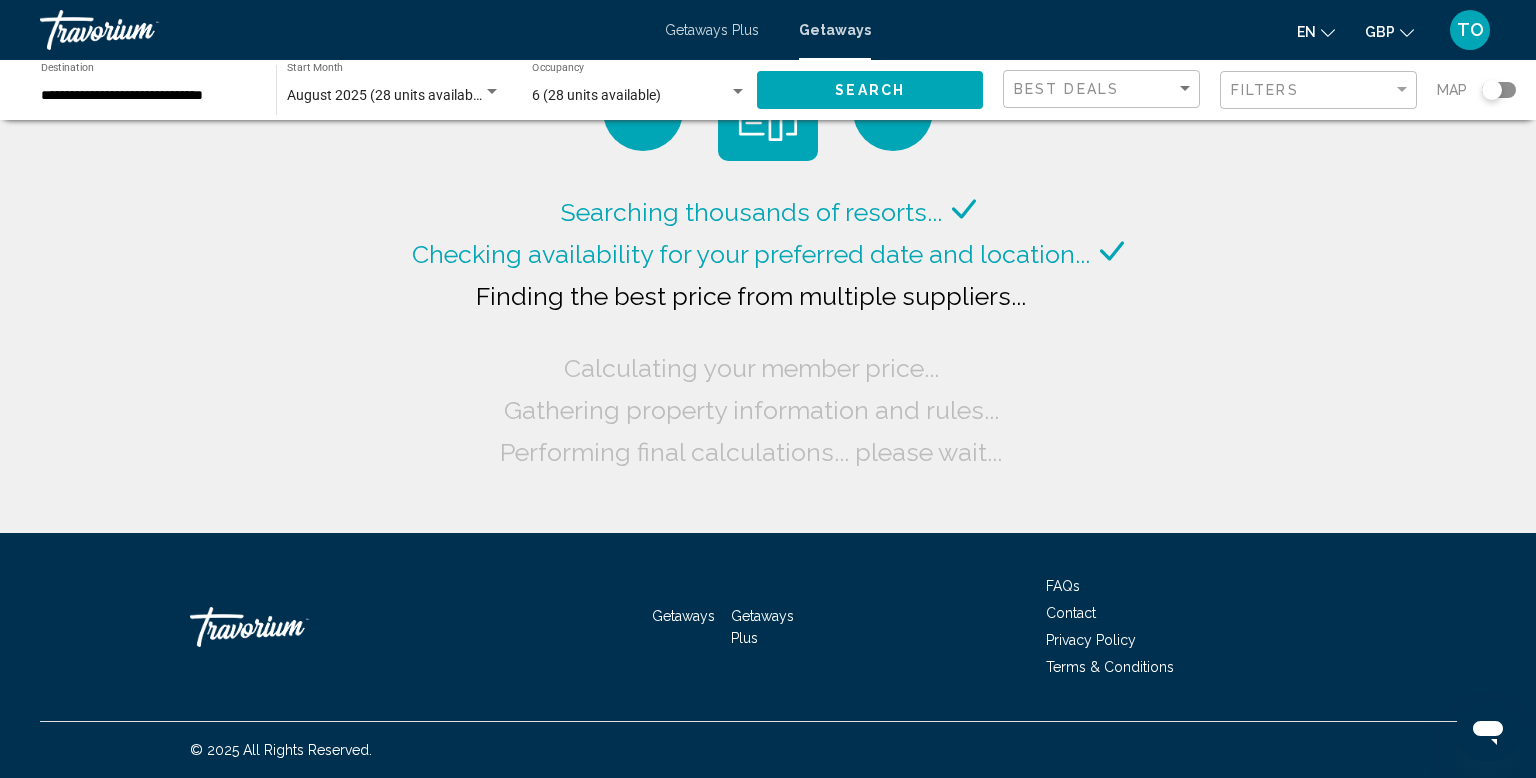 click on "August 2025 (28 units available)" at bounding box center (387, 95) 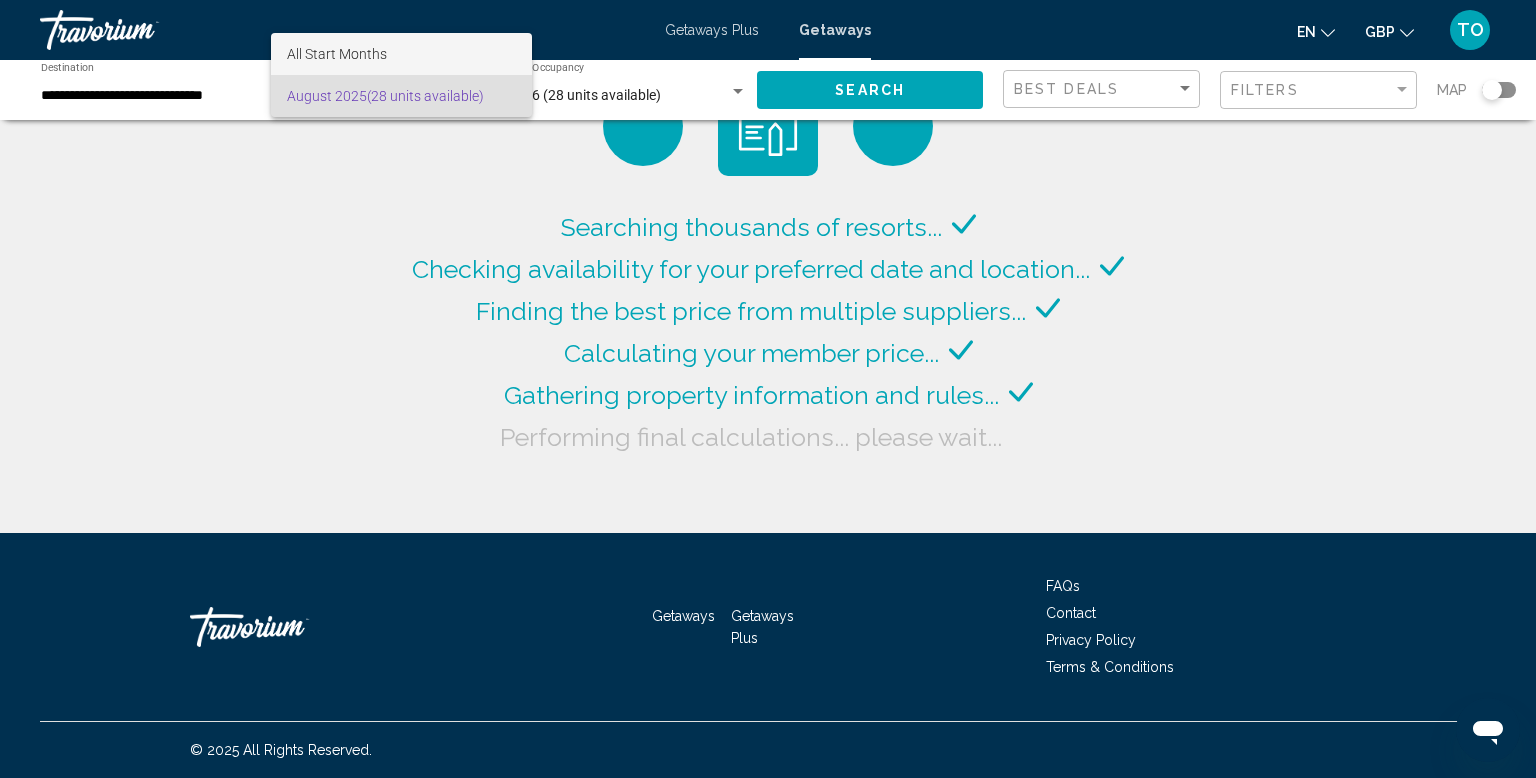 click on "All Start Months" at bounding box center (401, 54) 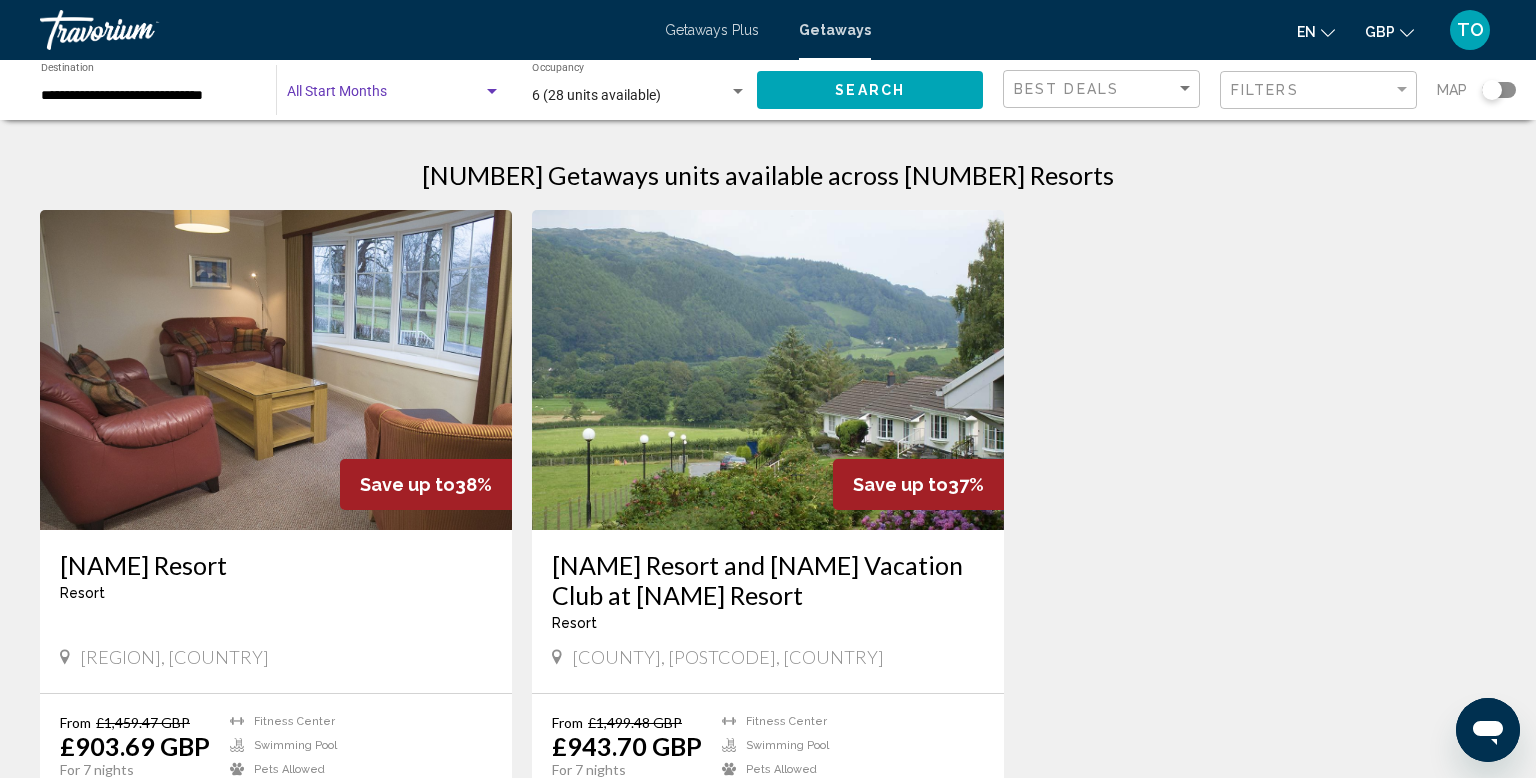 click at bounding box center (492, 91) 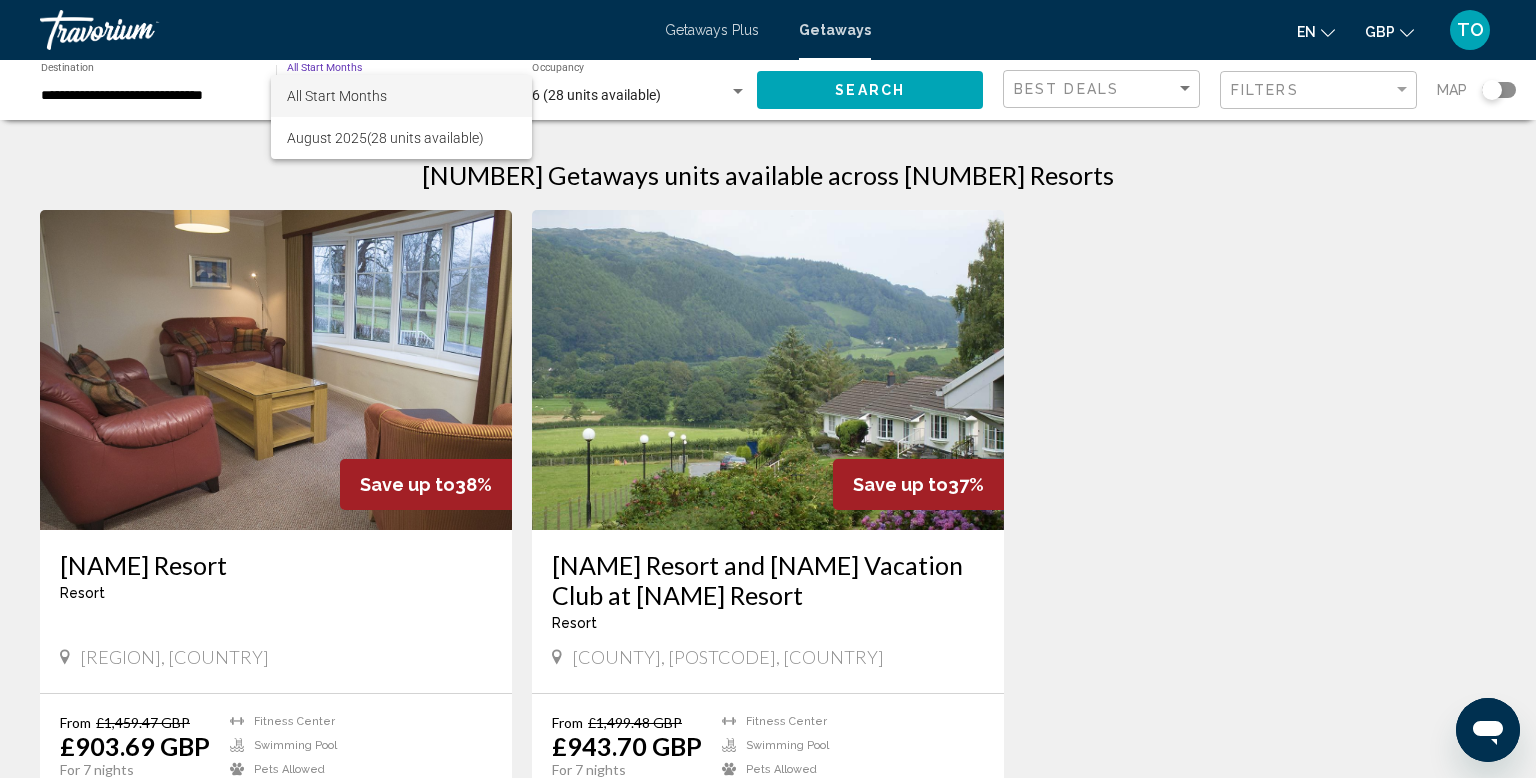 click at bounding box center (768, 389) 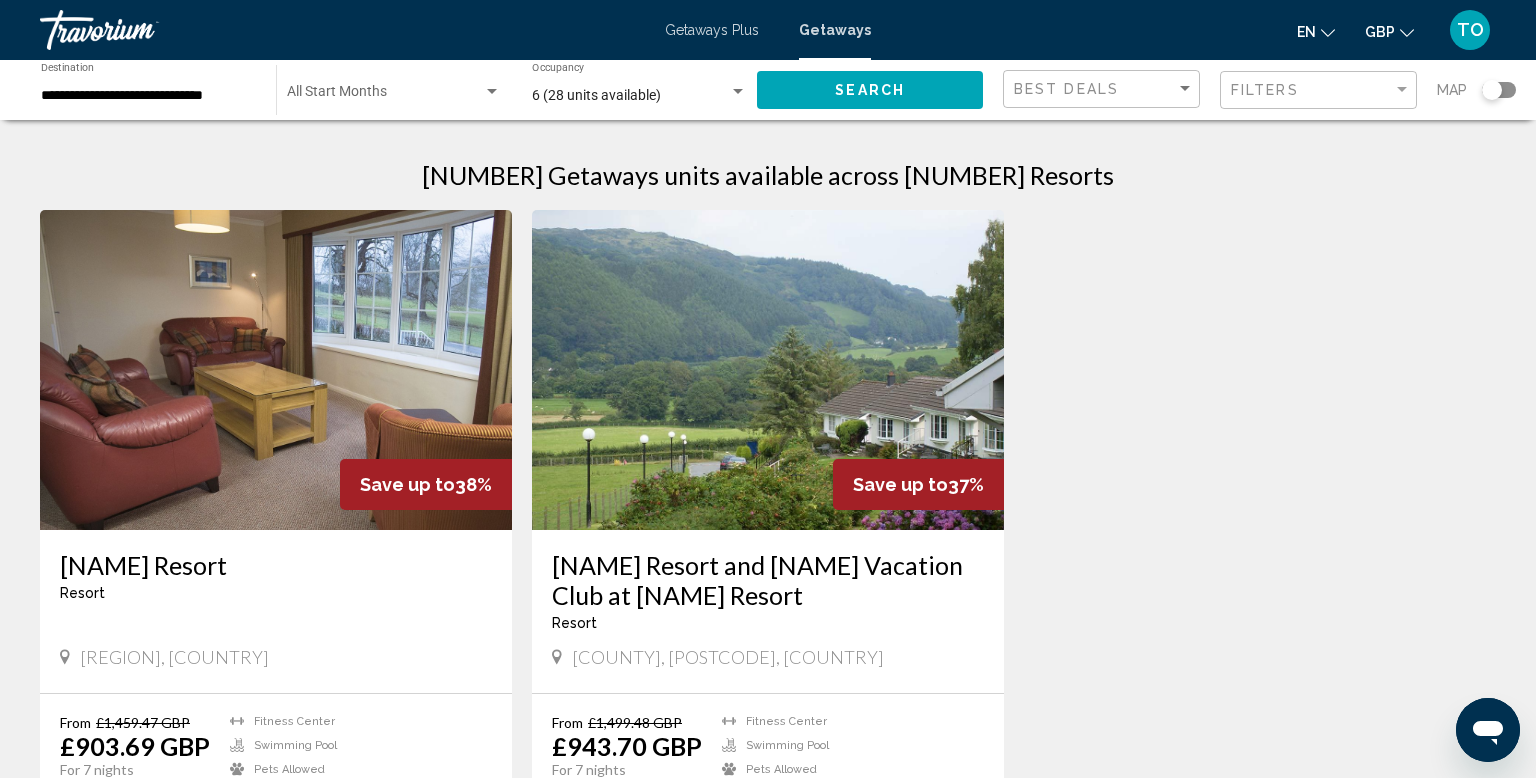 click at bounding box center (492, 92) 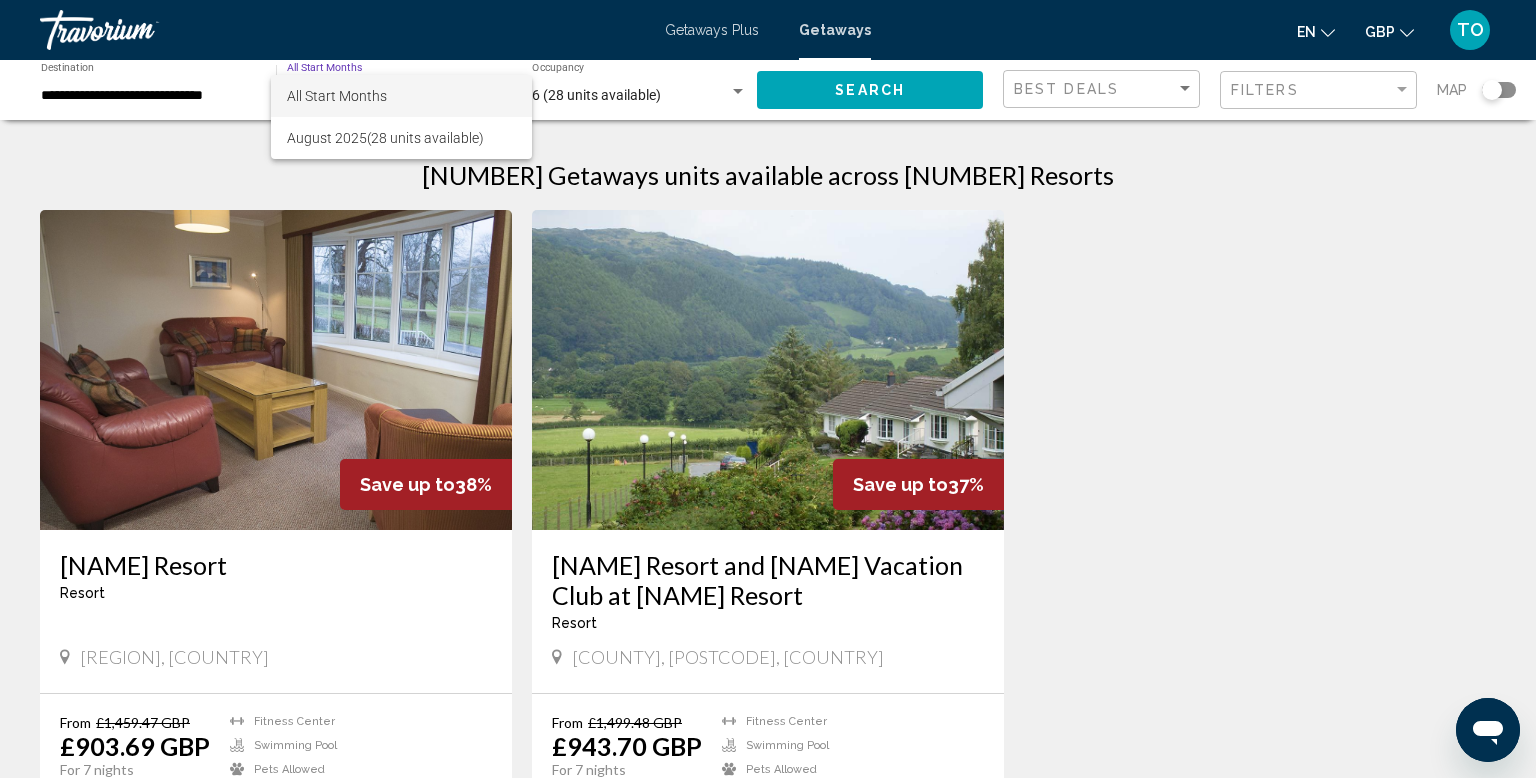 click on "All Start Months" at bounding box center [401, 96] 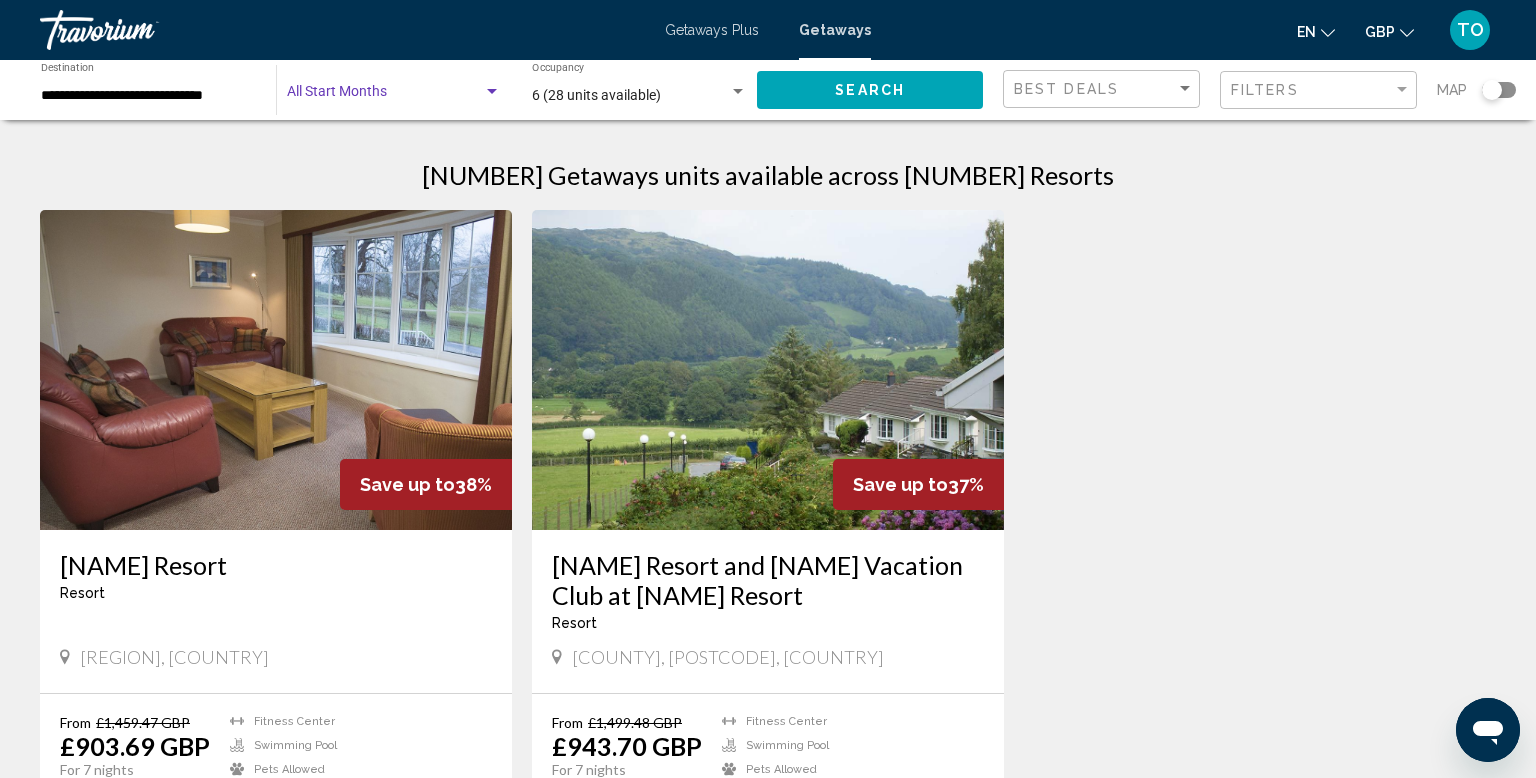 click on "Search" 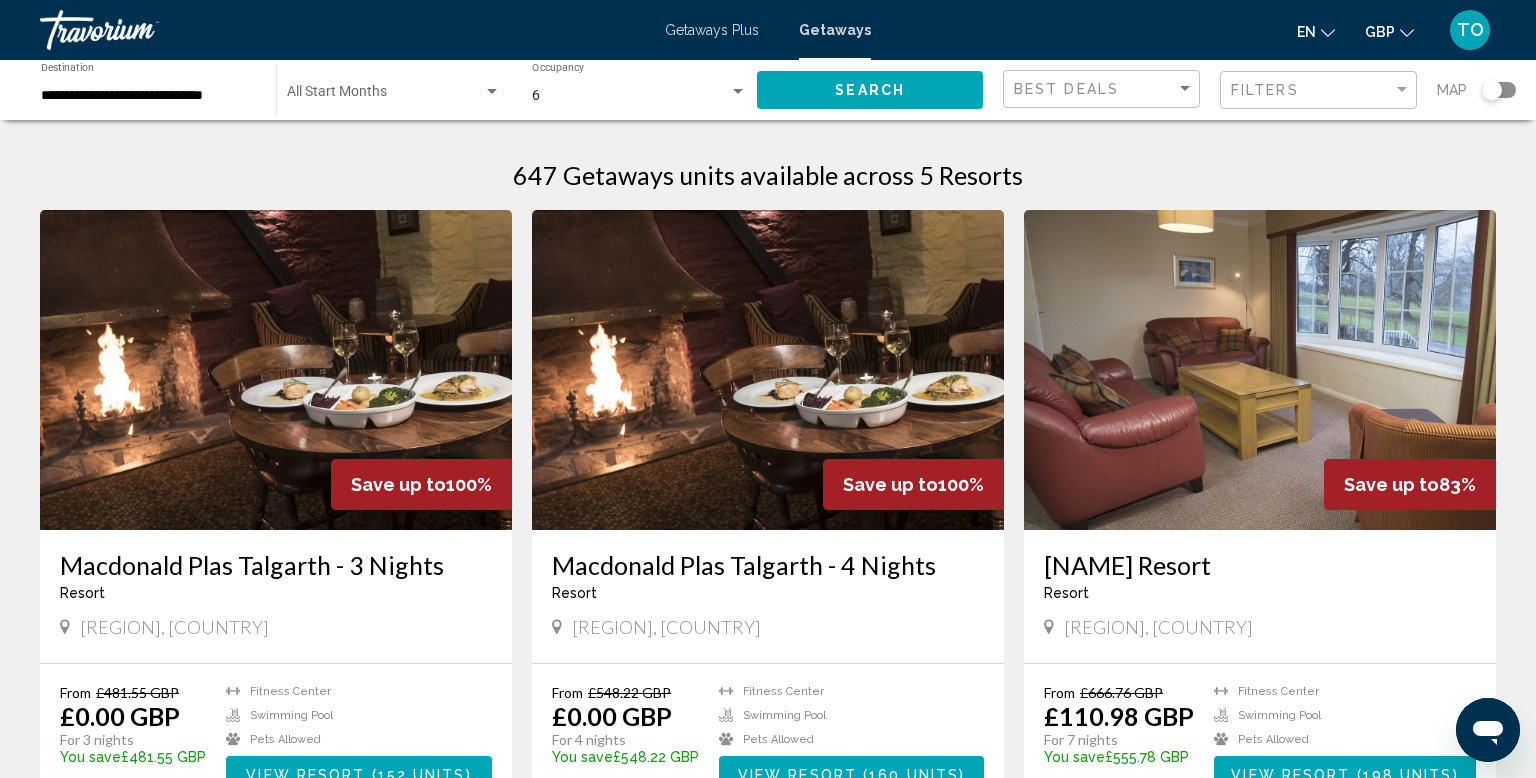 click at bounding box center (385, 96) 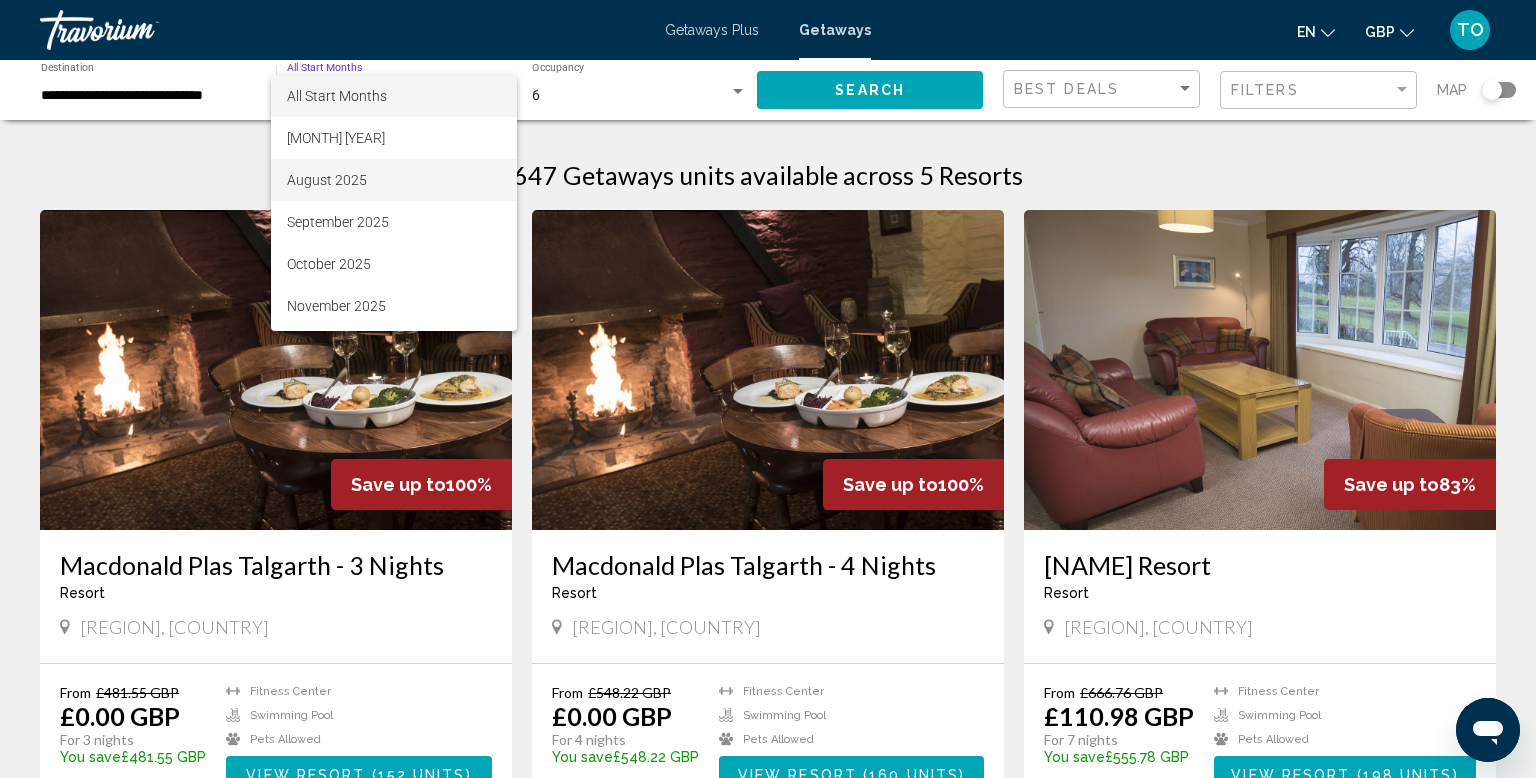 click on "August 2025" at bounding box center [394, 180] 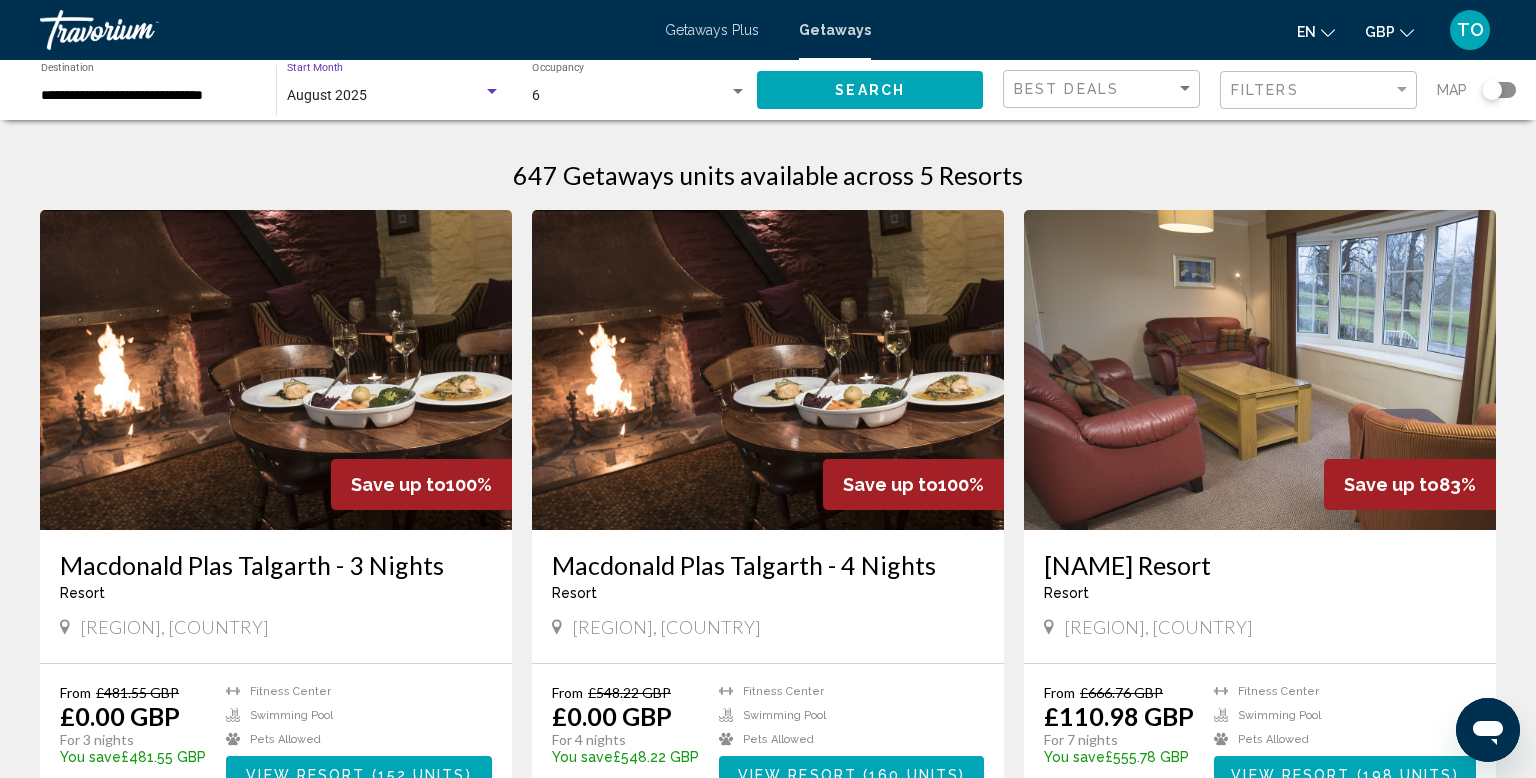 click on "**********" at bounding box center [148, 96] 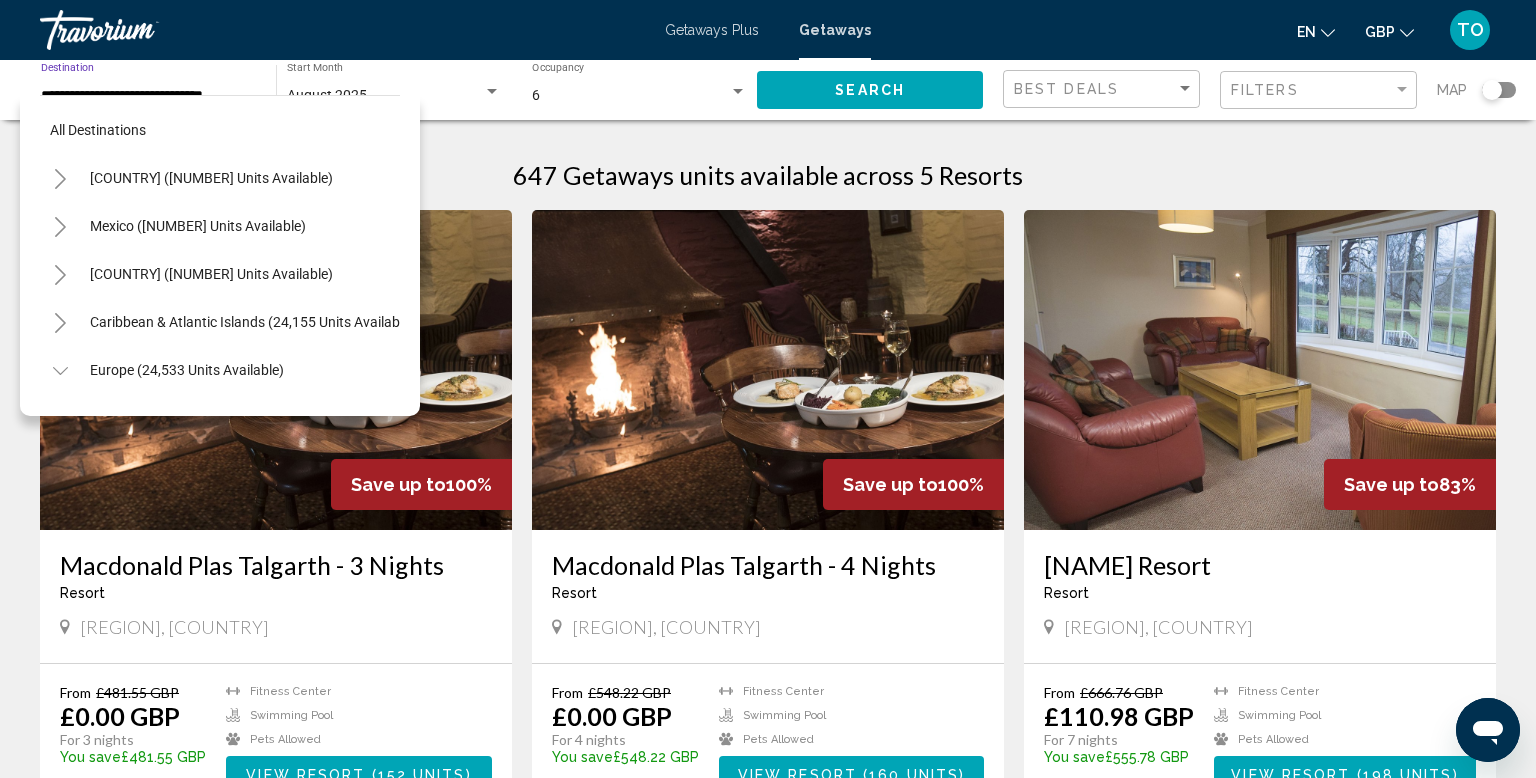 scroll, scrollTop: 1271, scrollLeft: 0, axis: vertical 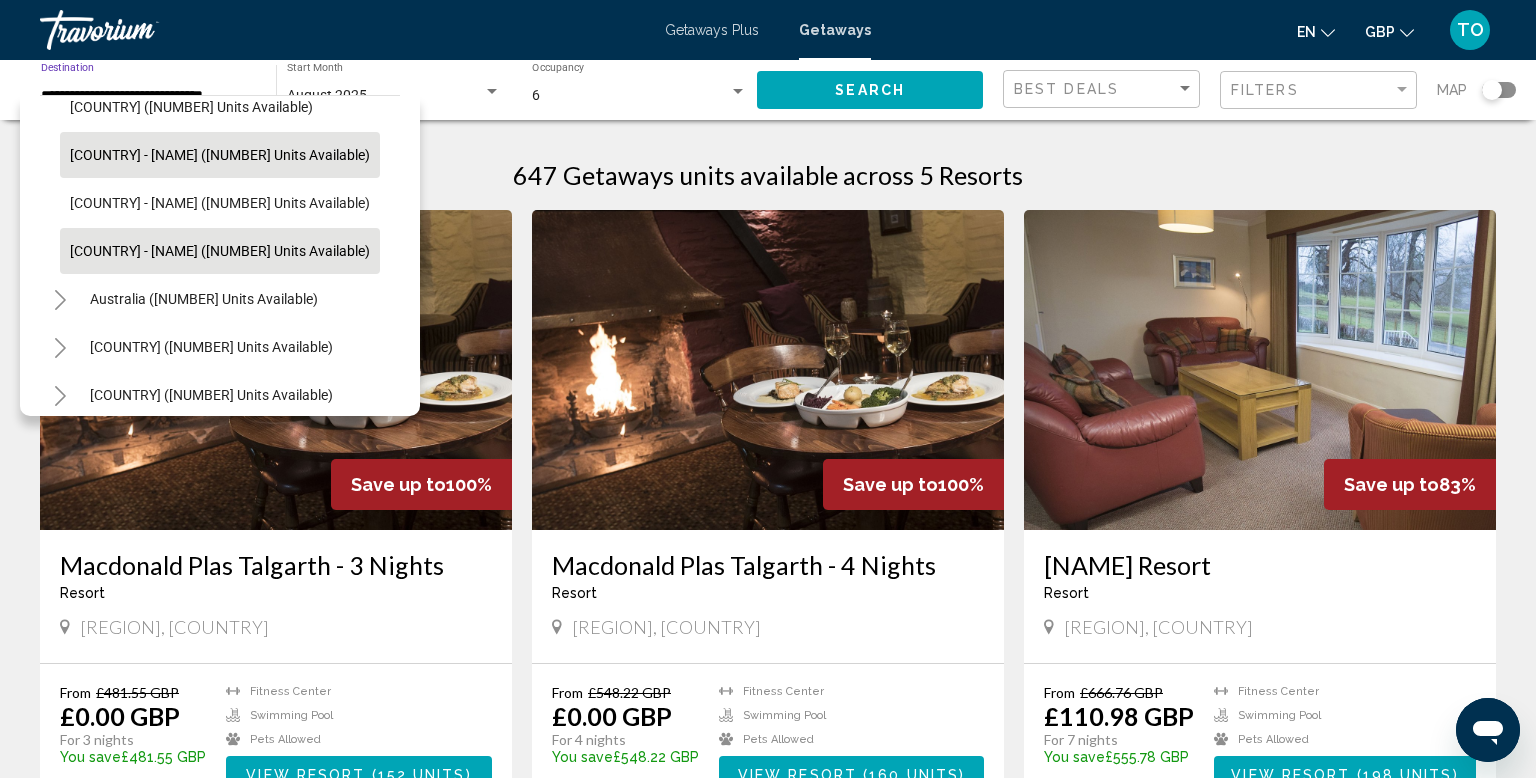 click on "[COUNTRY] - [NAME] ([NUMBER] units available)" 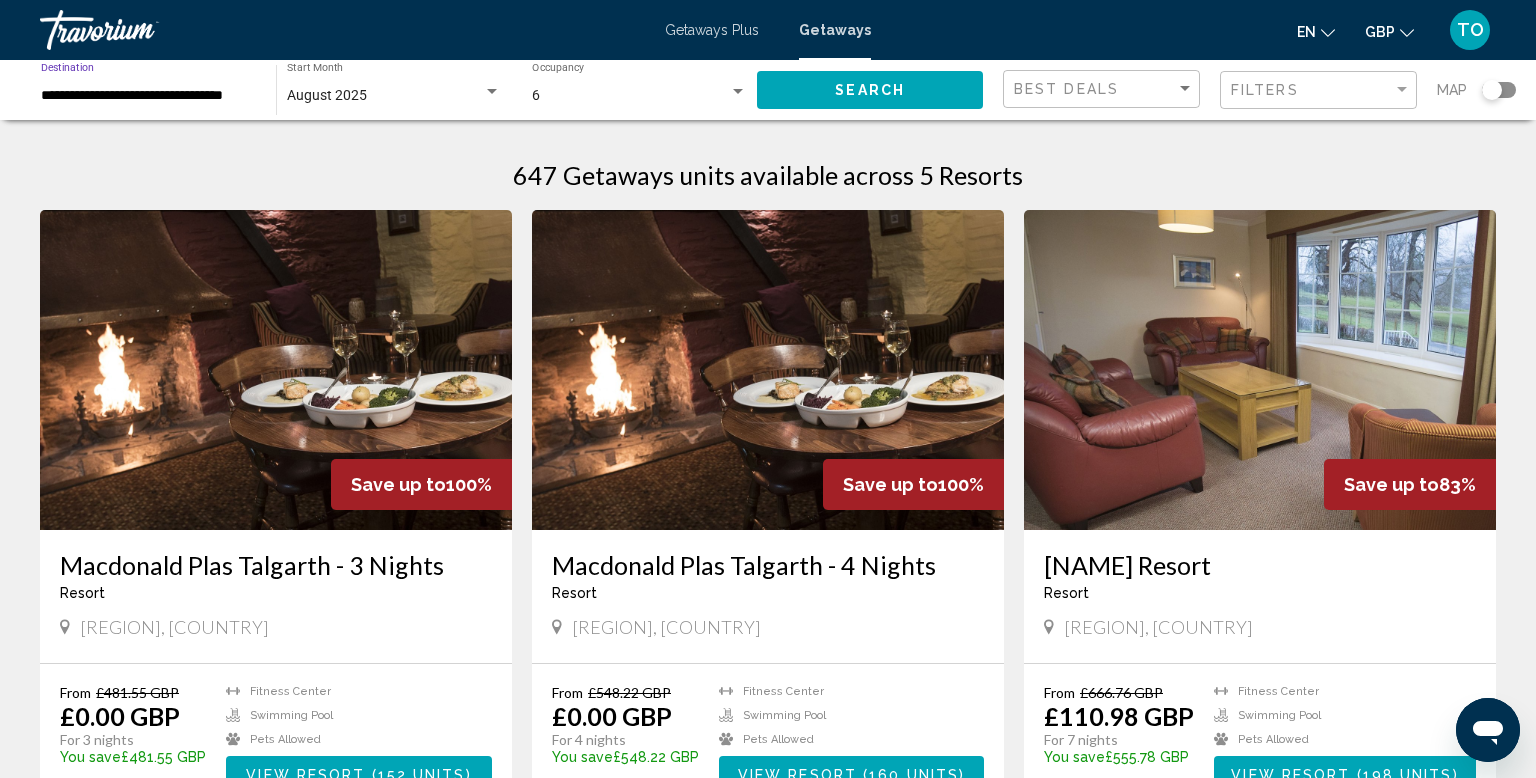 click on "Search" 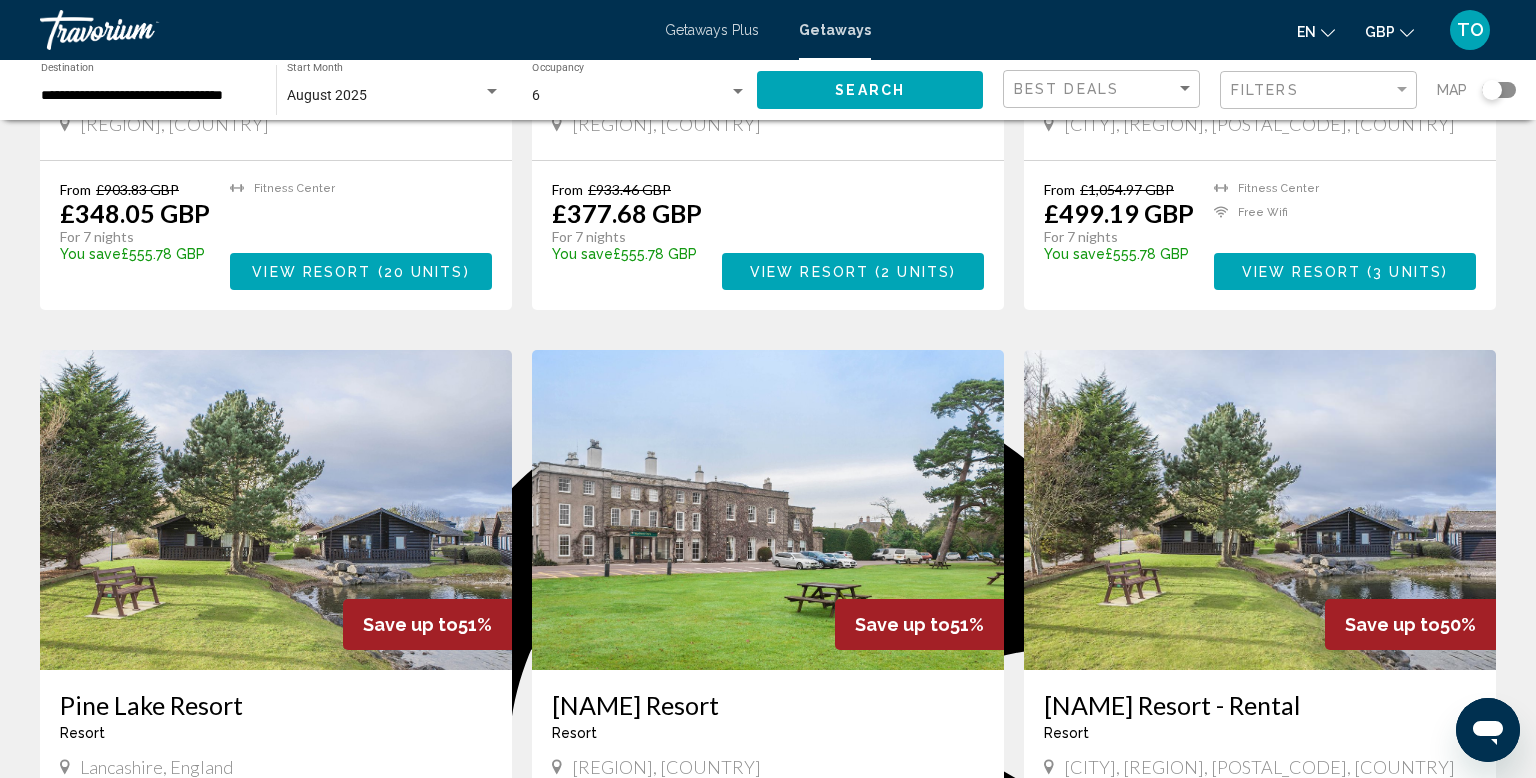 scroll, scrollTop: 200, scrollLeft: 0, axis: vertical 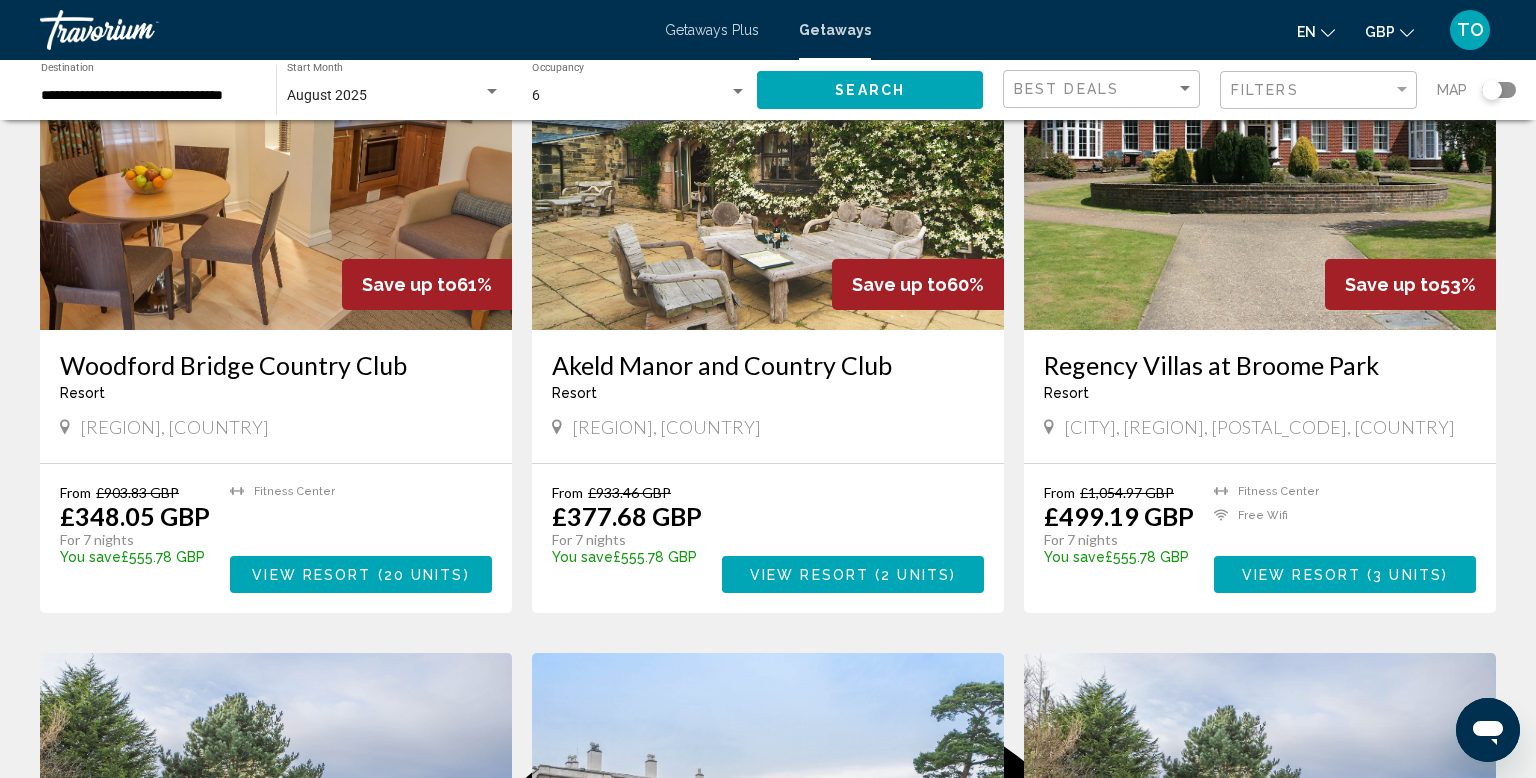 click on "20 units" at bounding box center (424, 575) 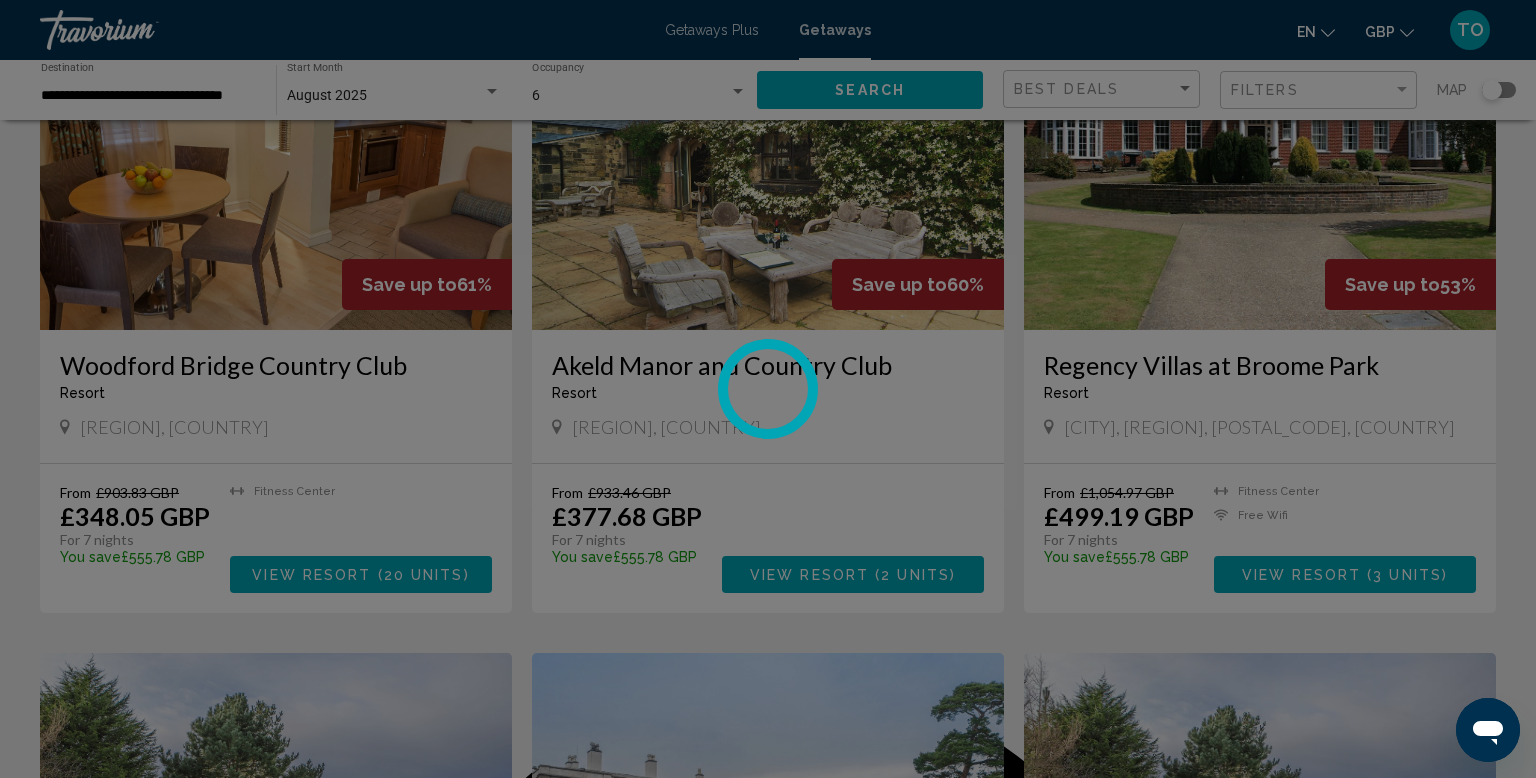 scroll, scrollTop: 0, scrollLeft: 0, axis: both 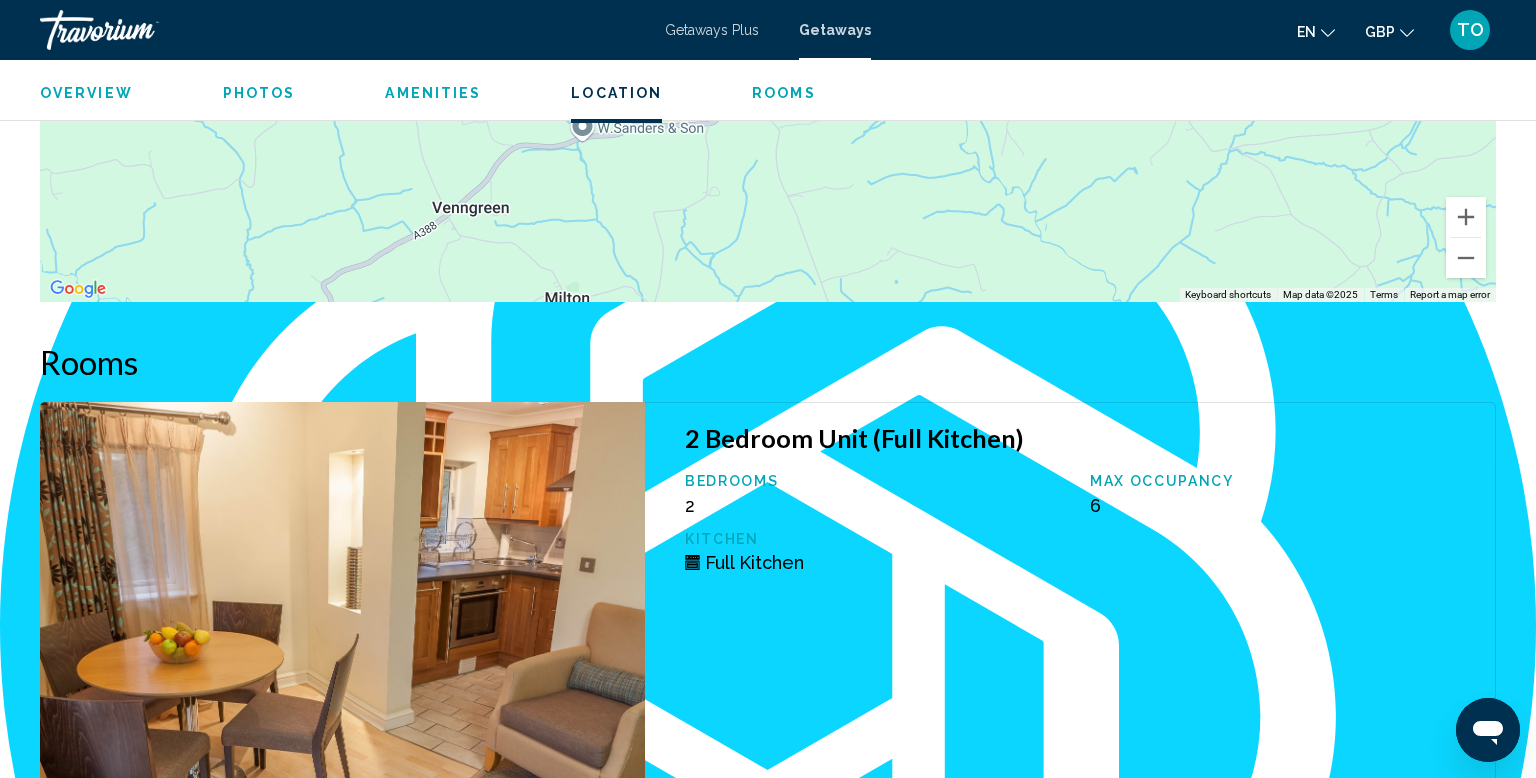 click on "Overview" at bounding box center (86, 93) 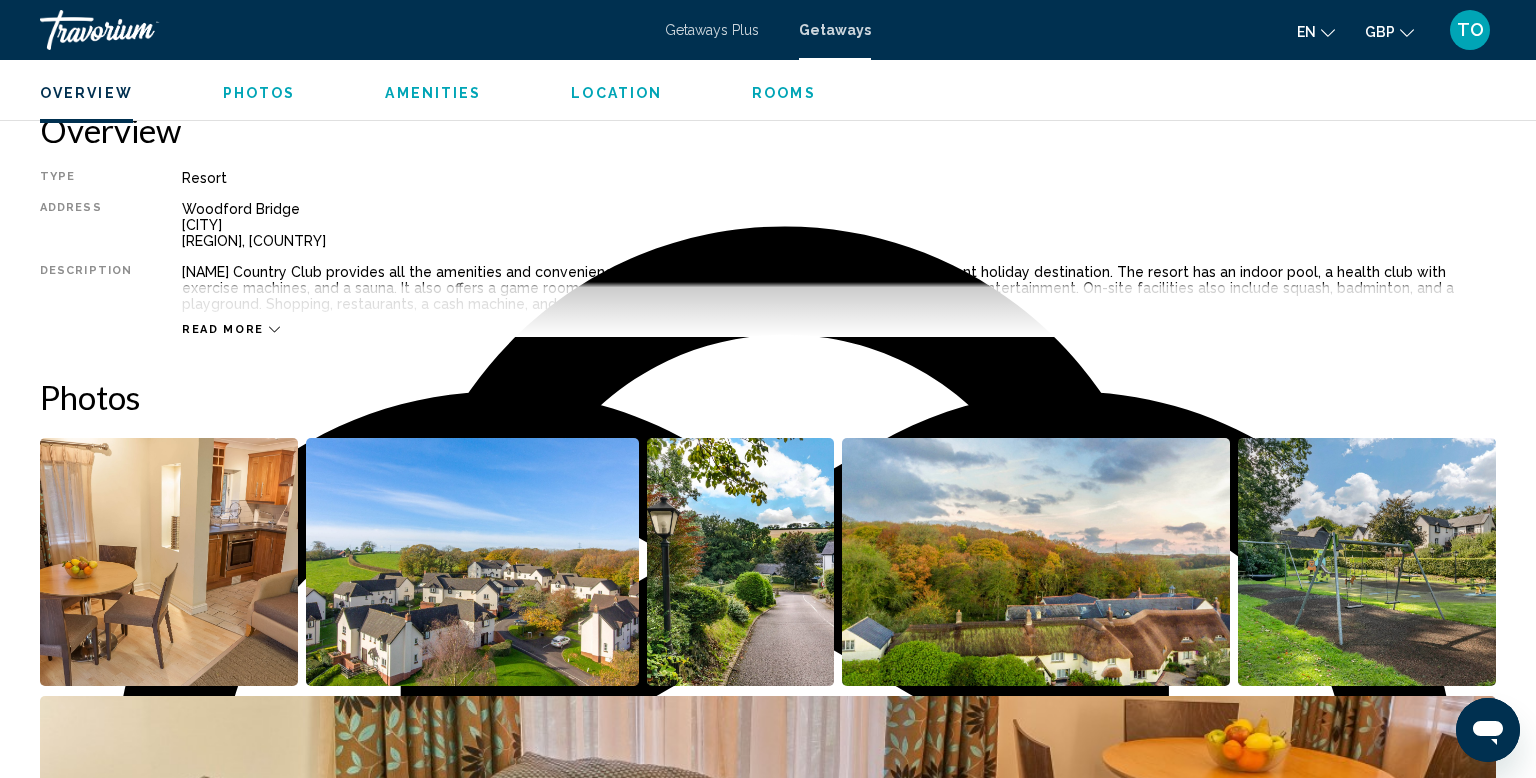 scroll, scrollTop: 640, scrollLeft: 0, axis: vertical 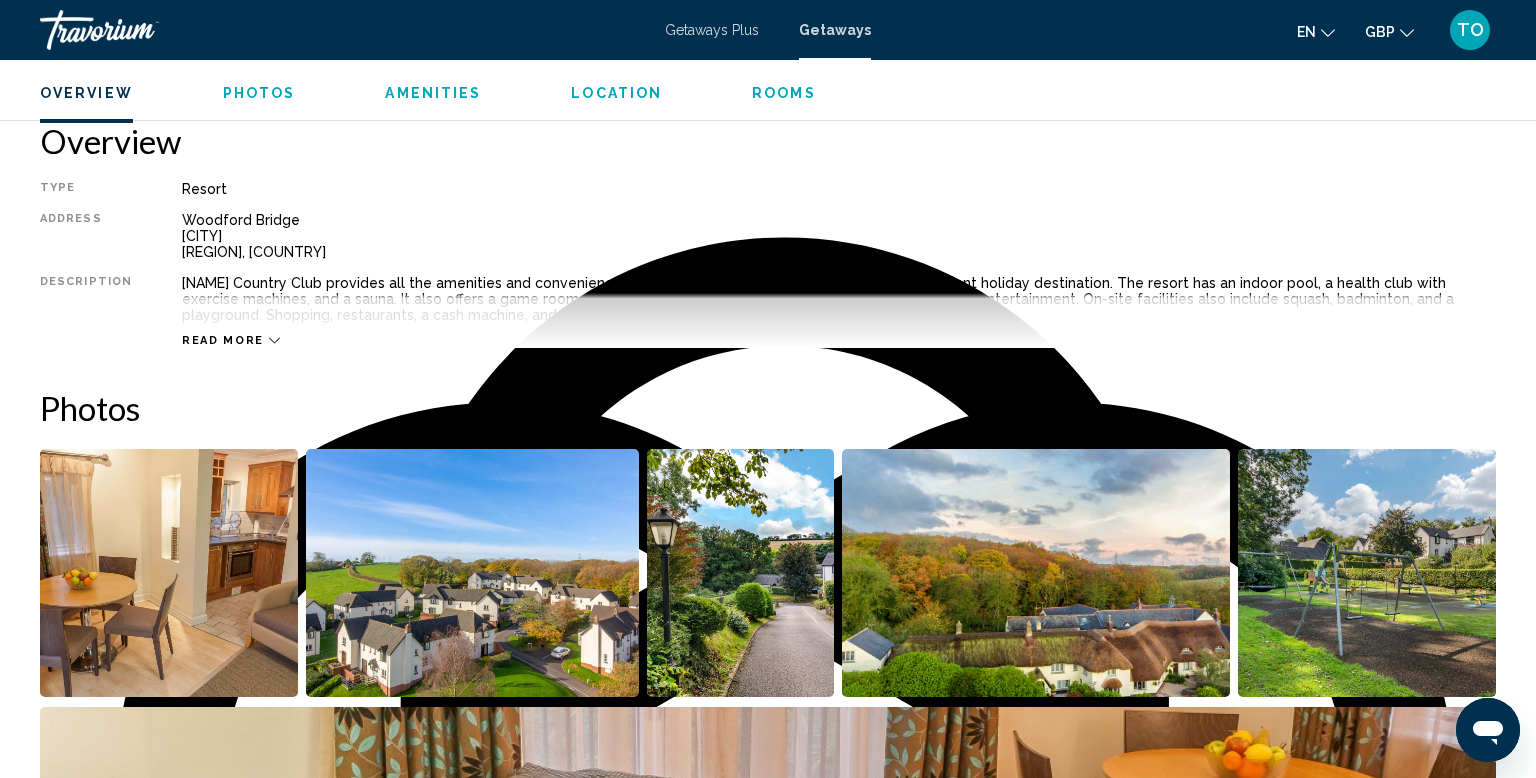 click 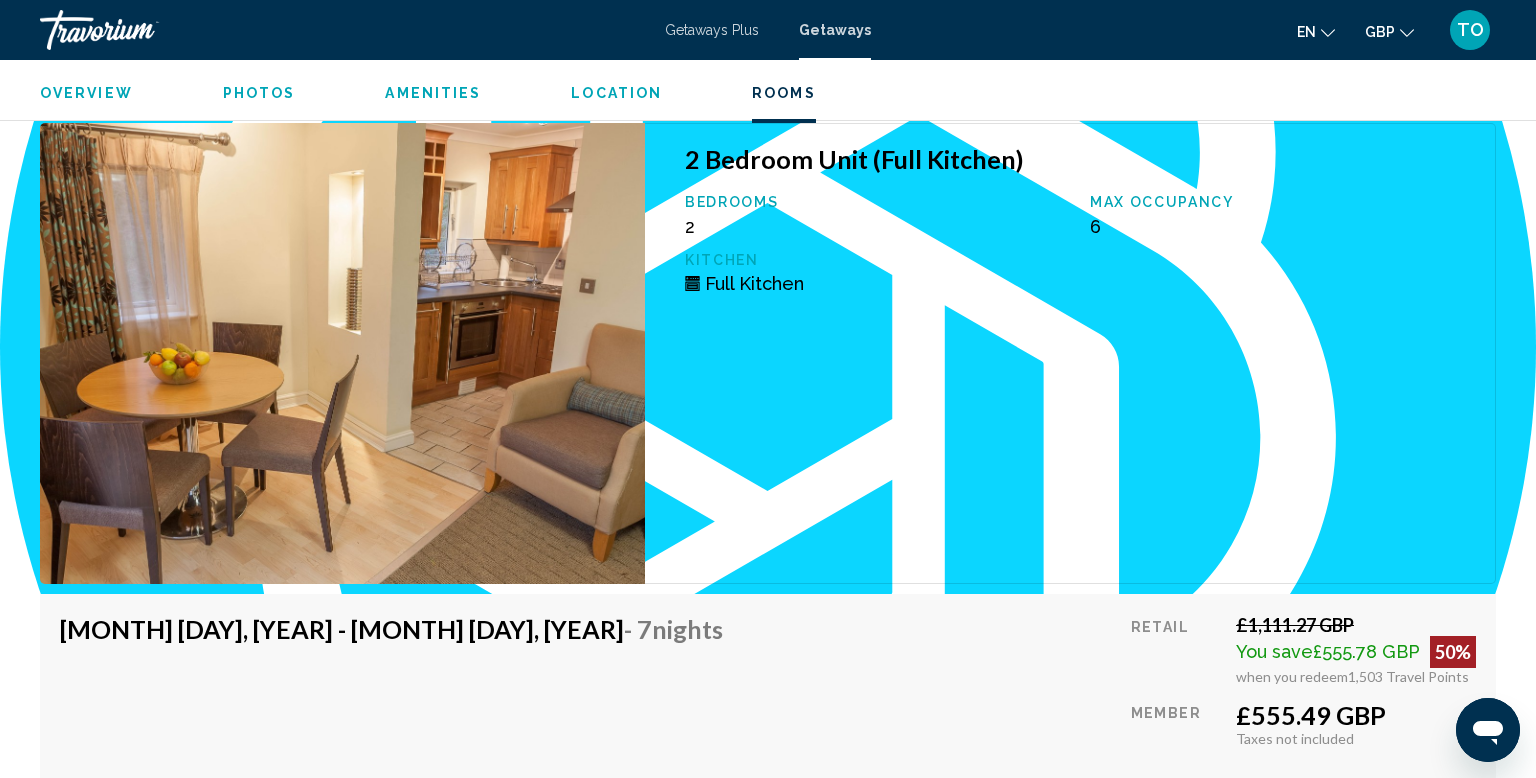 scroll, scrollTop: 3383, scrollLeft: 0, axis: vertical 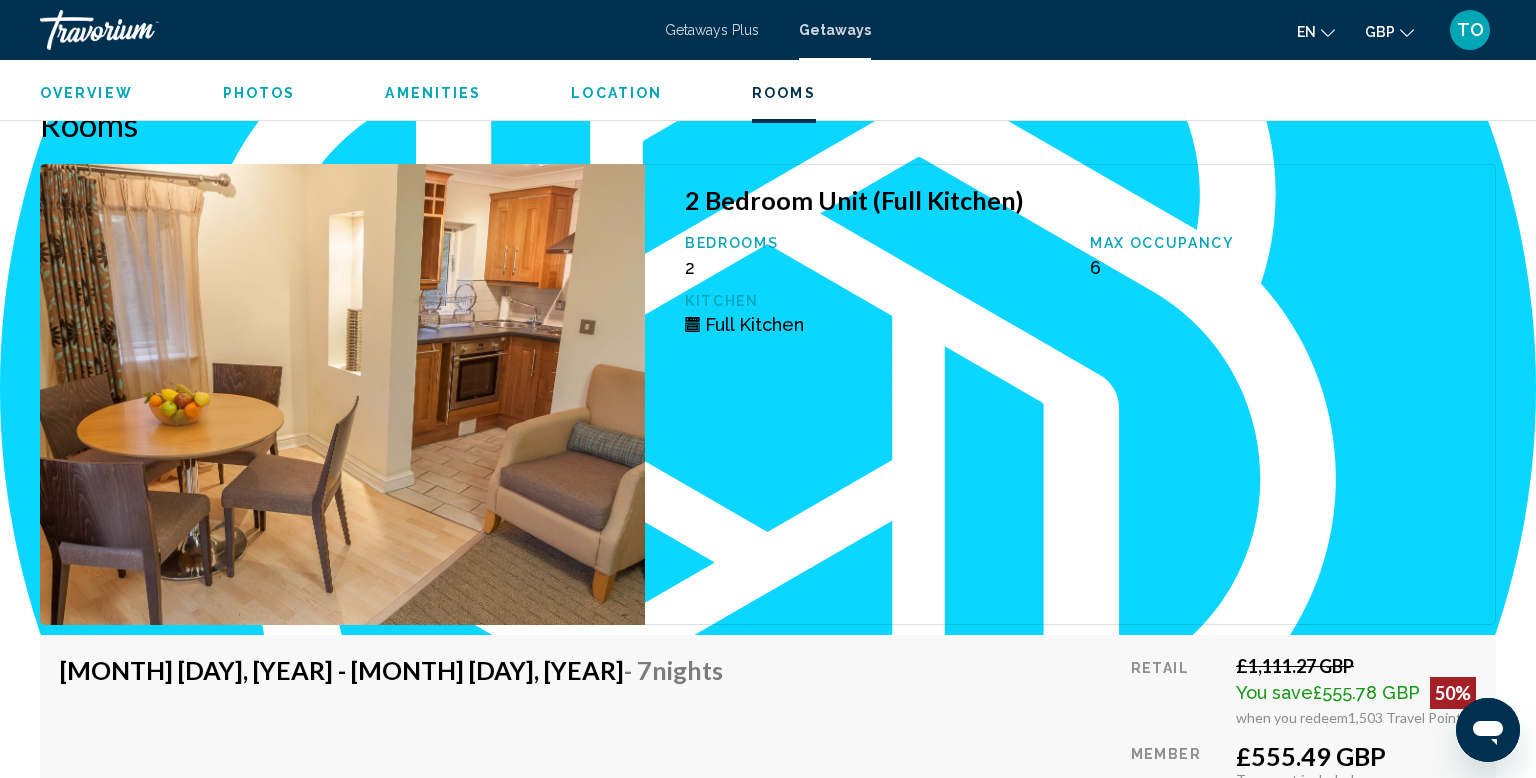 click at bounding box center [342, 394] 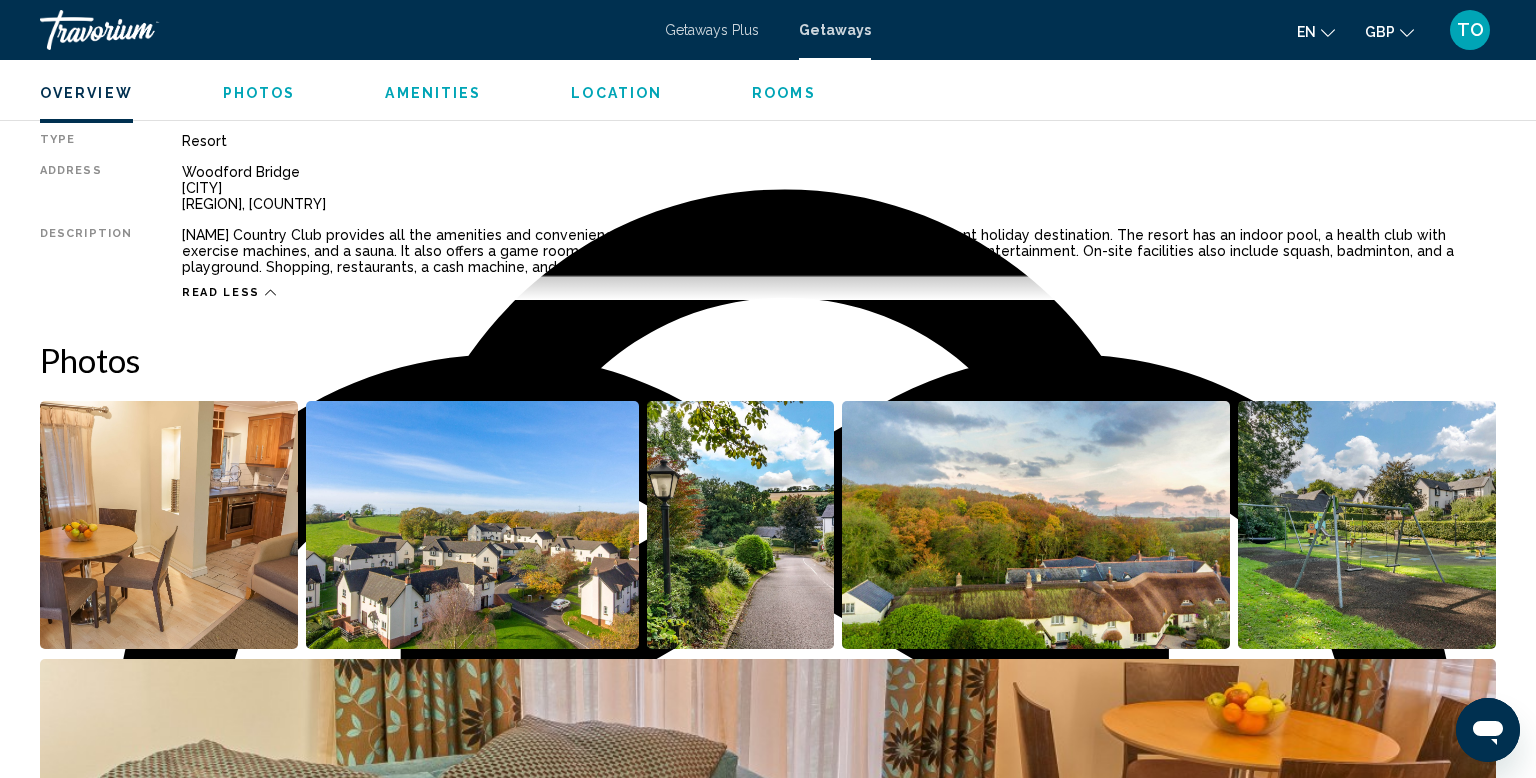 scroll, scrollTop: 640, scrollLeft: 0, axis: vertical 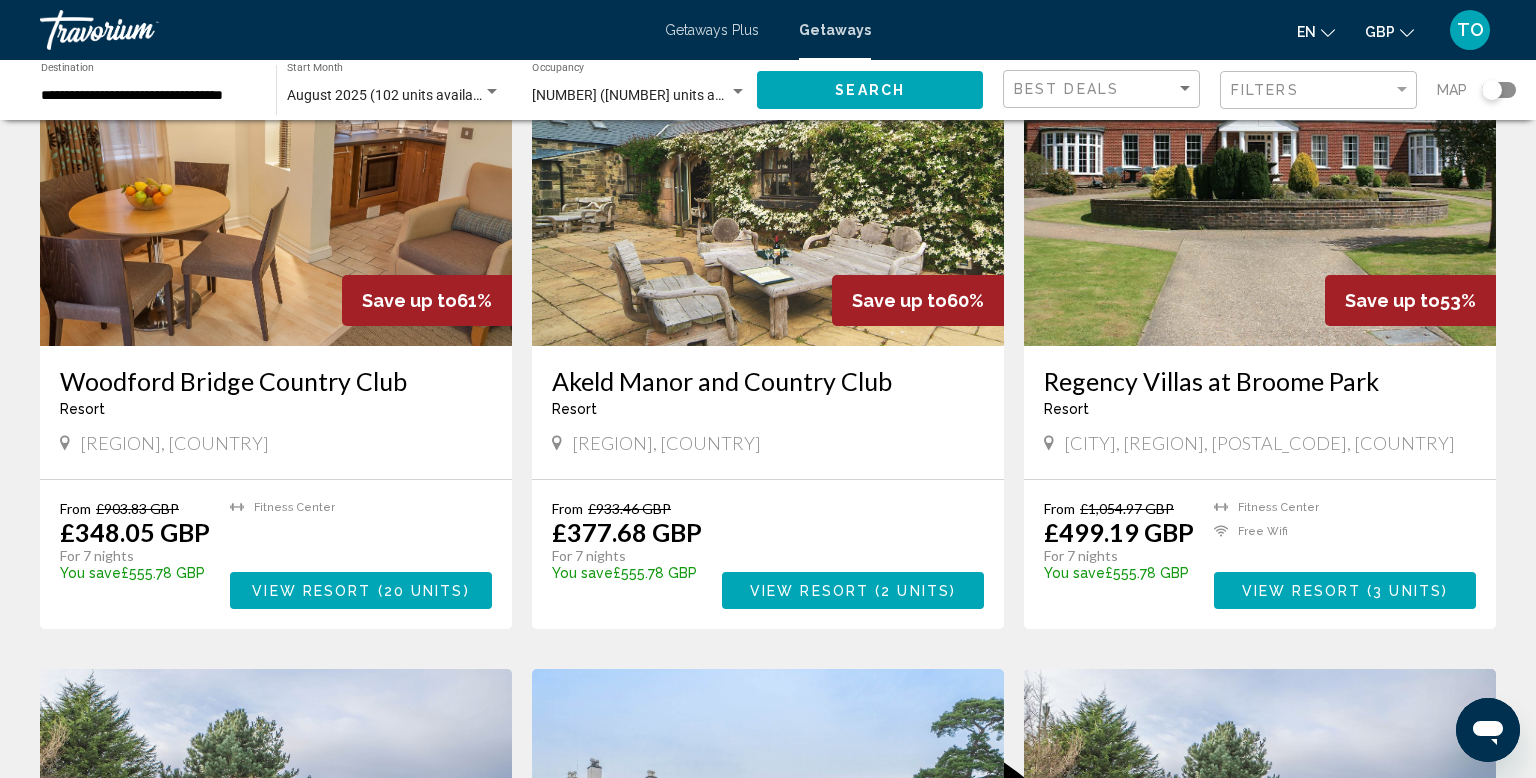 click on "View Resort" at bounding box center (311, 591) 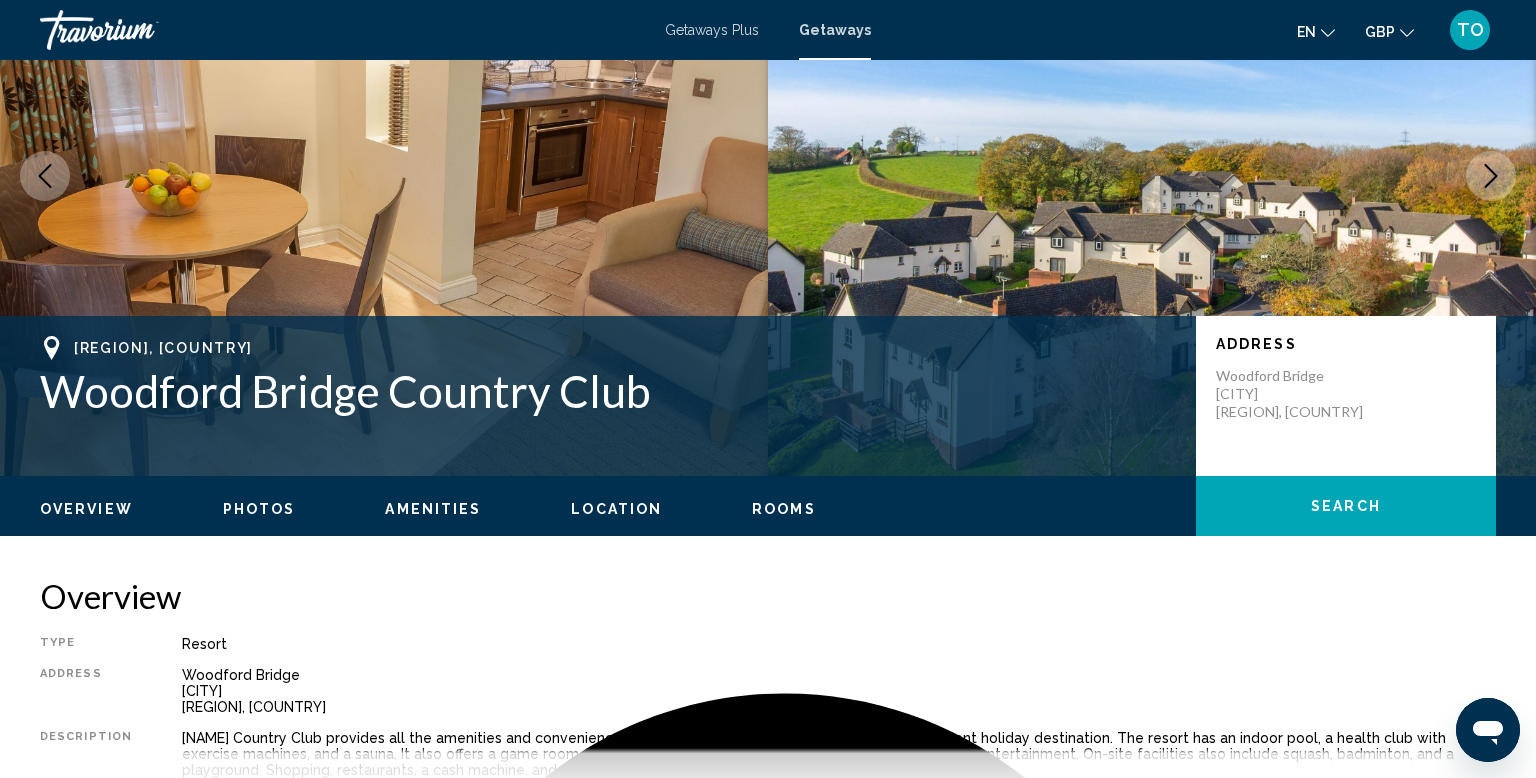 scroll, scrollTop: 0, scrollLeft: 0, axis: both 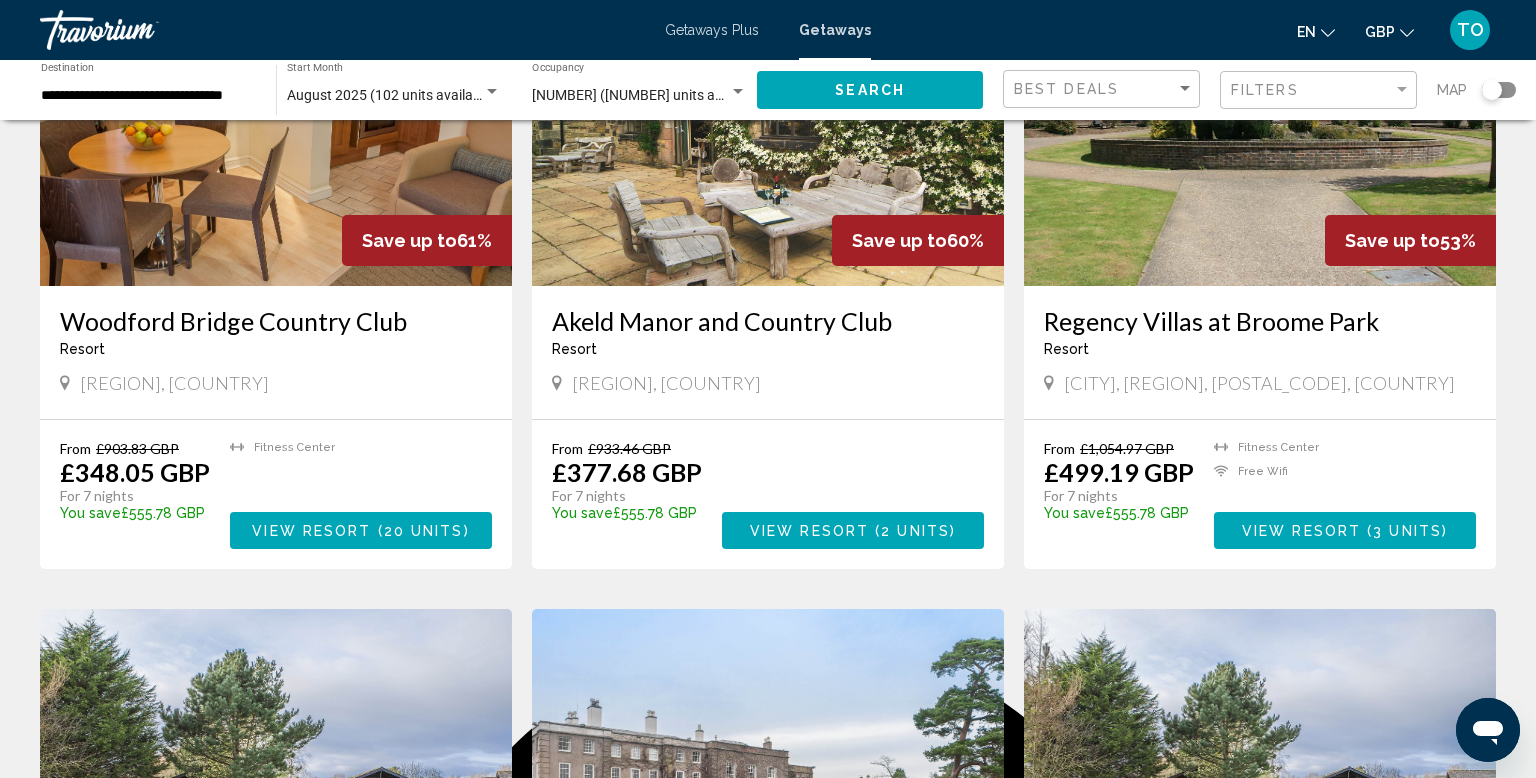 click on "View Resort" at bounding box center (1301, 531) 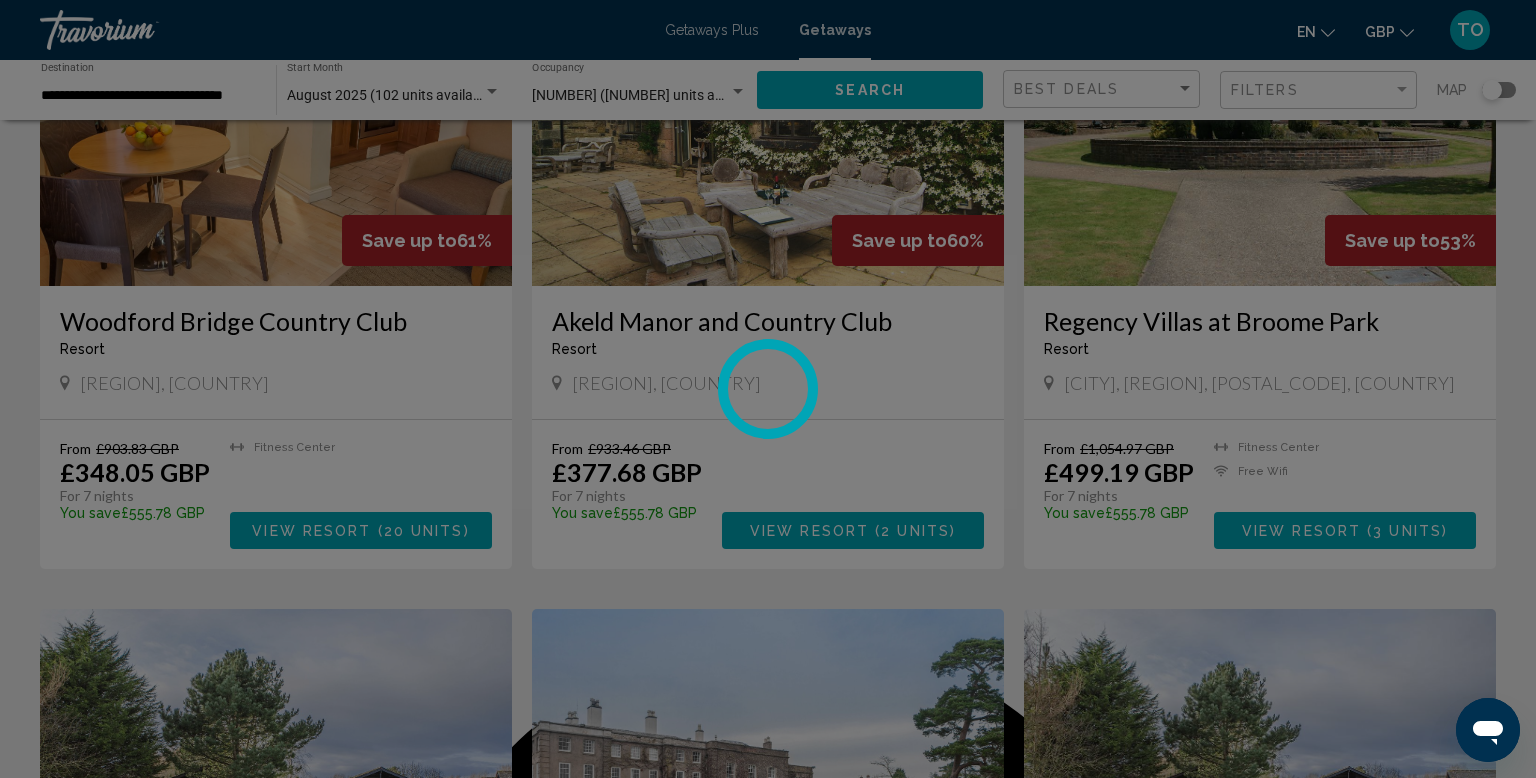 scroll, scrollTop: 0, scrollLeft: 0, axis: both 